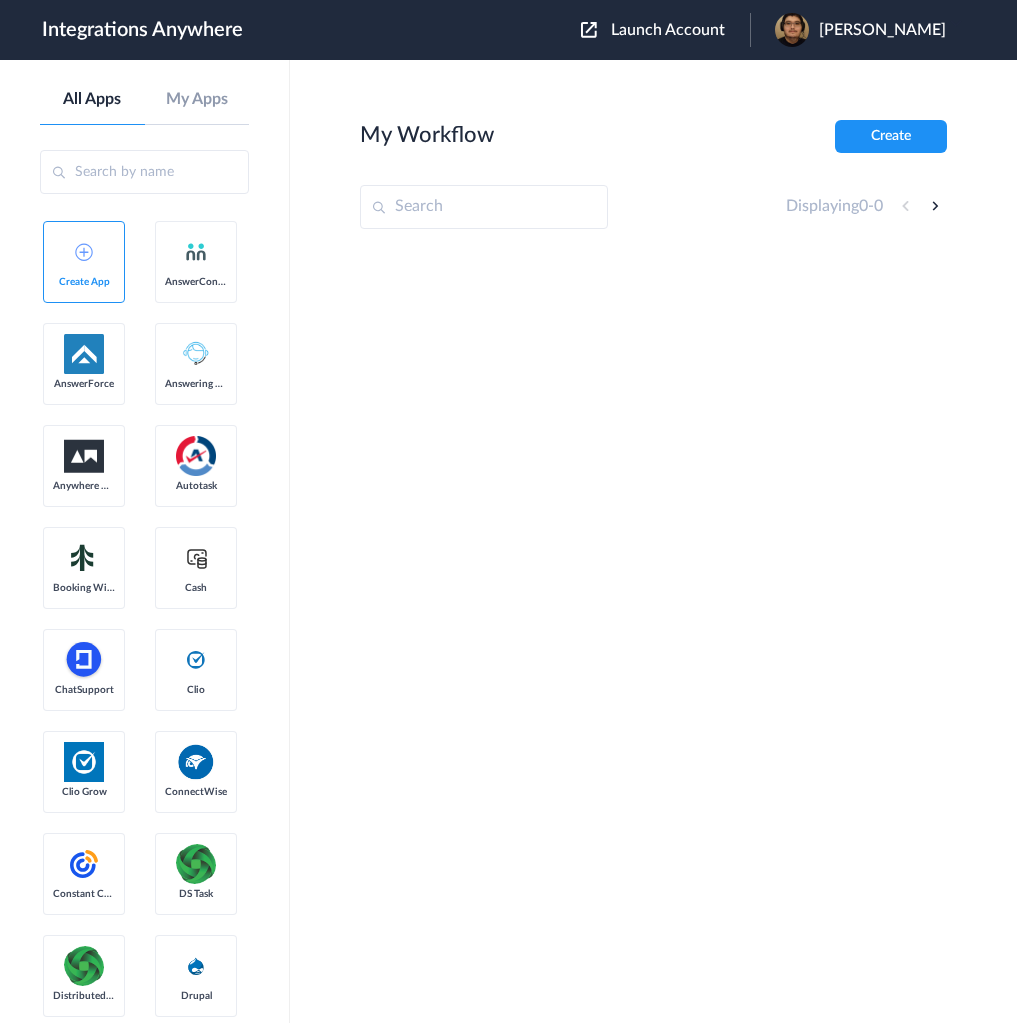 scroll, scrollTop: 0, scrollLeft: 0, axis: both 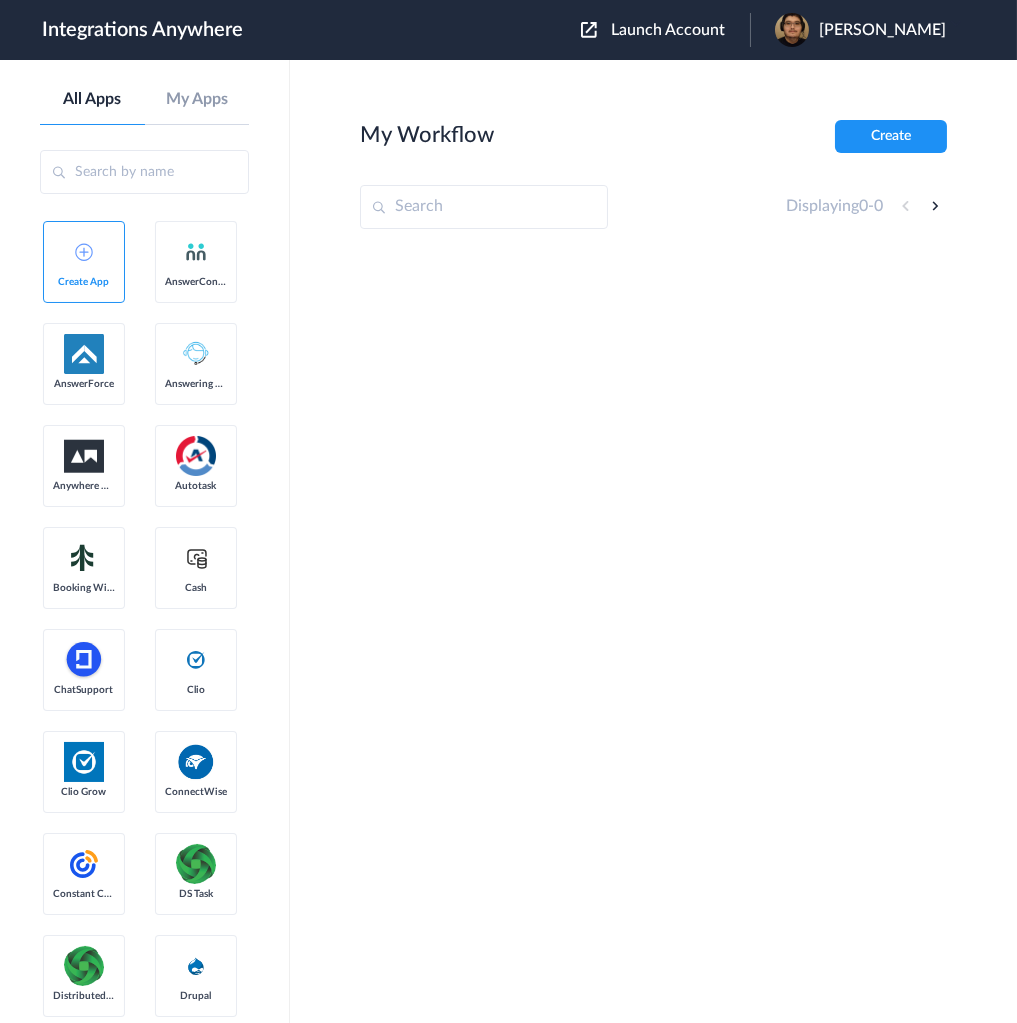 click on "Launch Account" at bounding box center (668, 30) 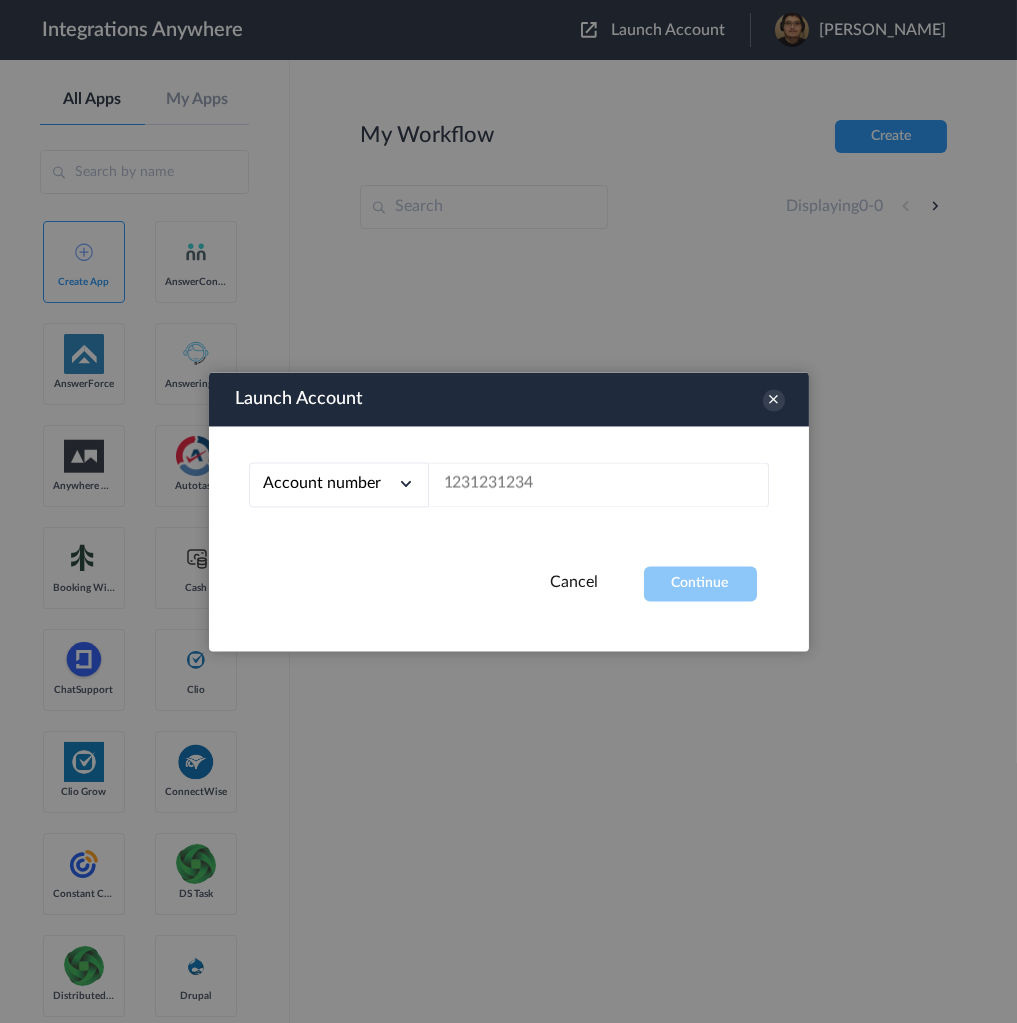 type 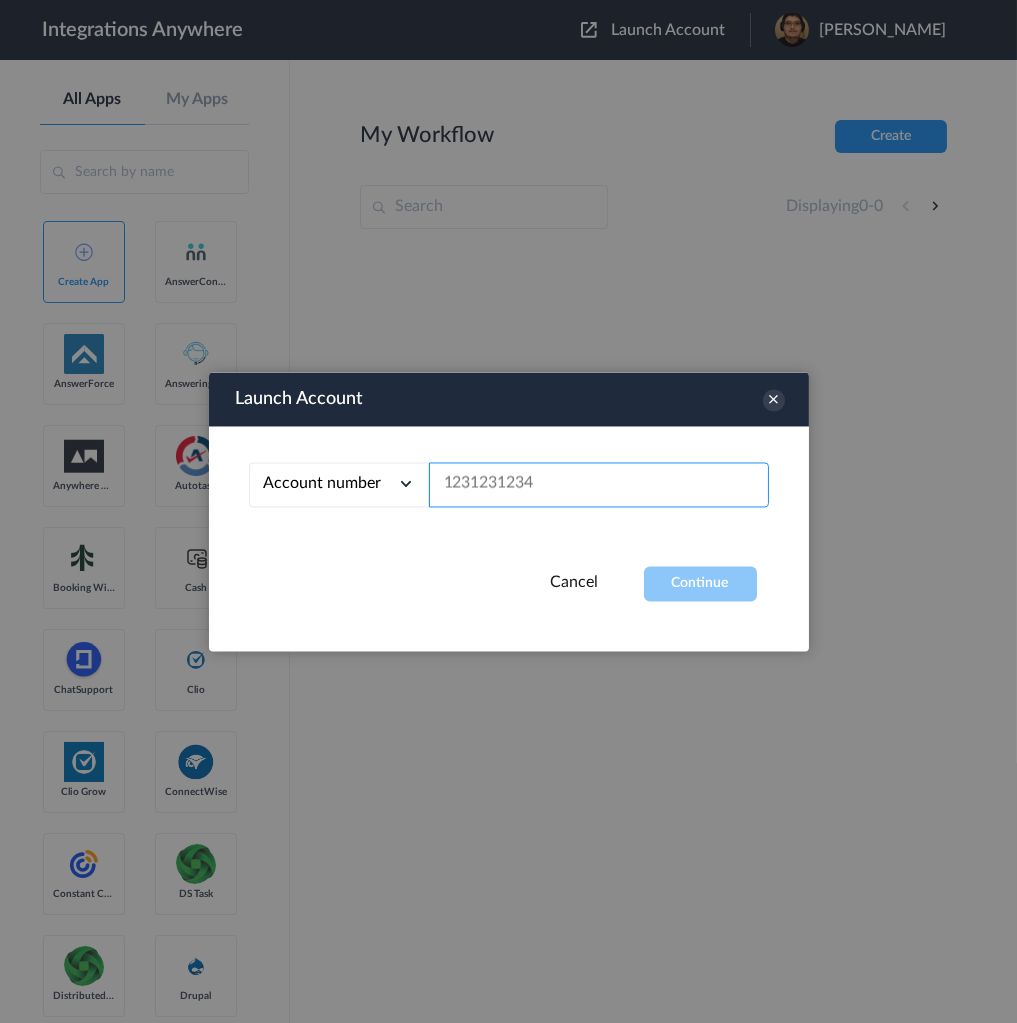click at bounding box center (599, 484) 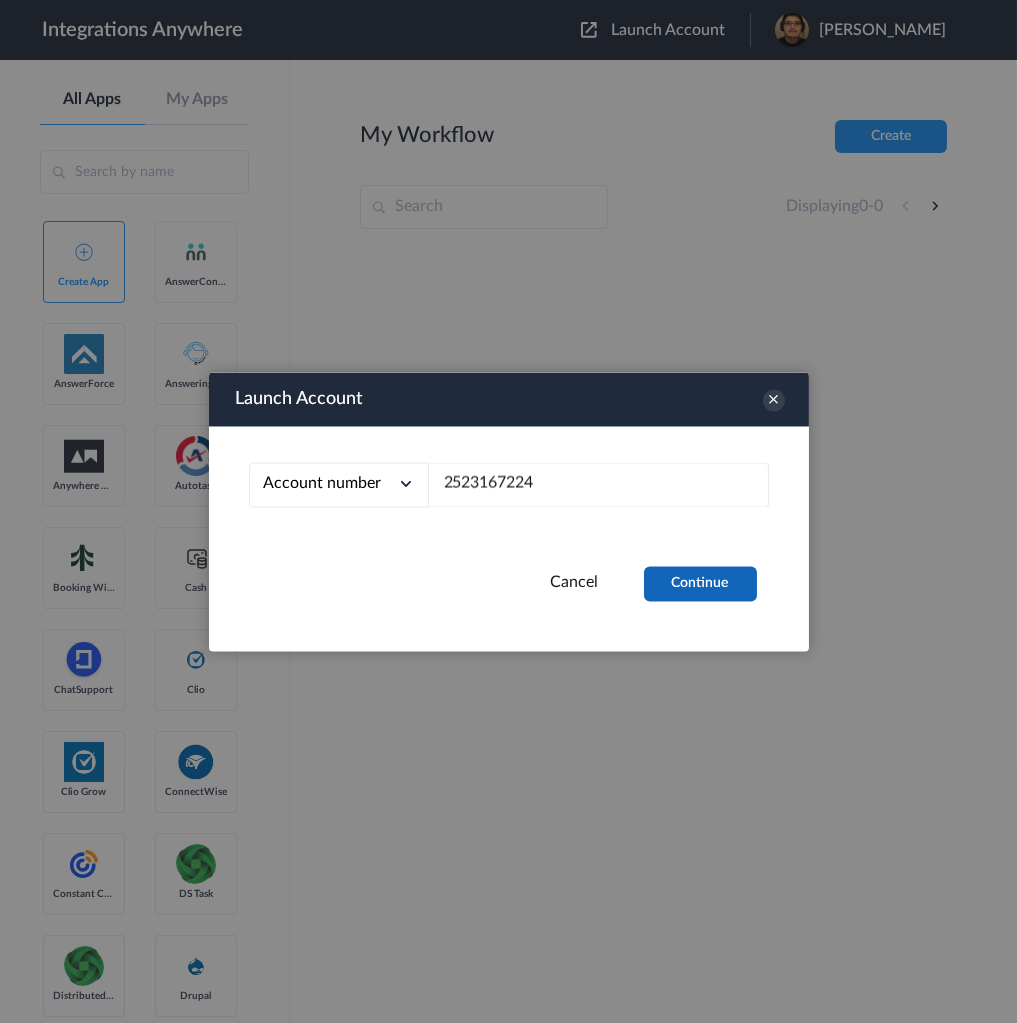 click on "Continue" at bounding box center (700, 583) 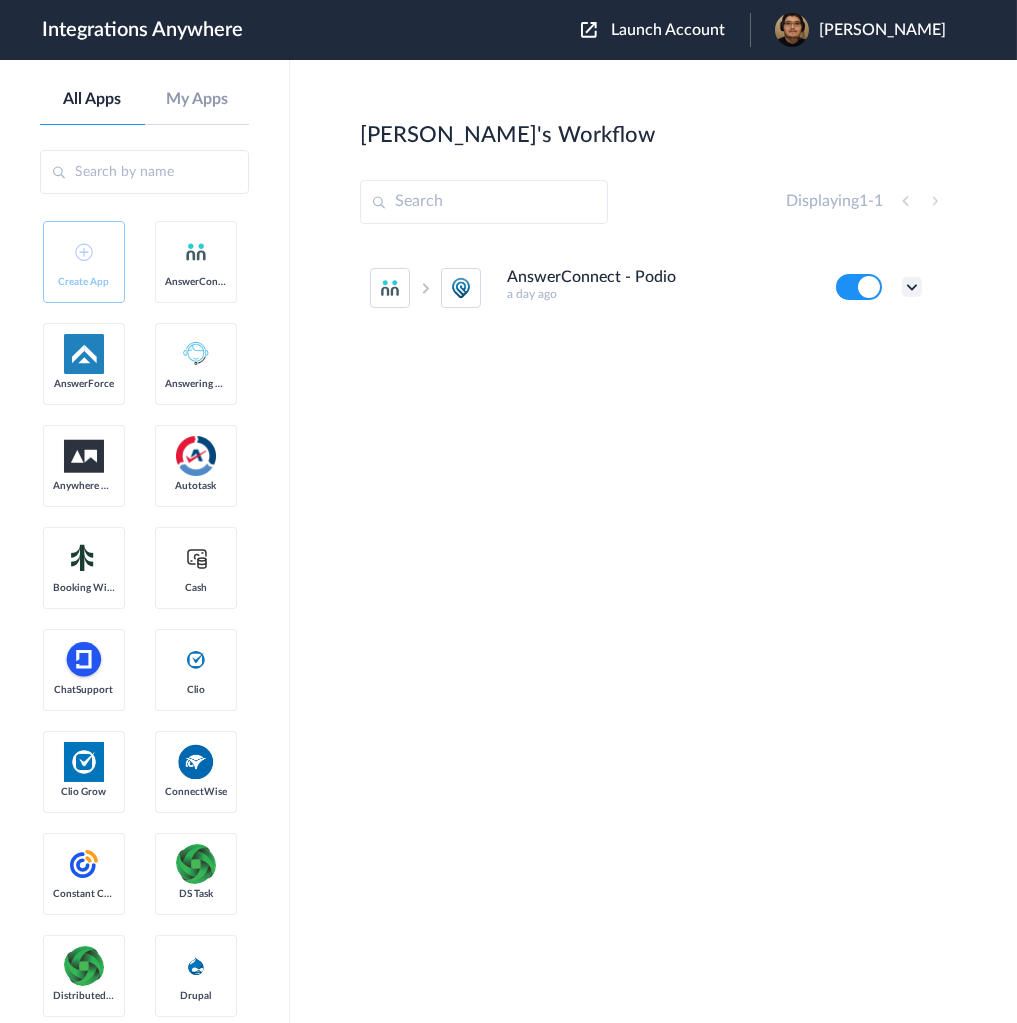click at bounding box center [912, 287] 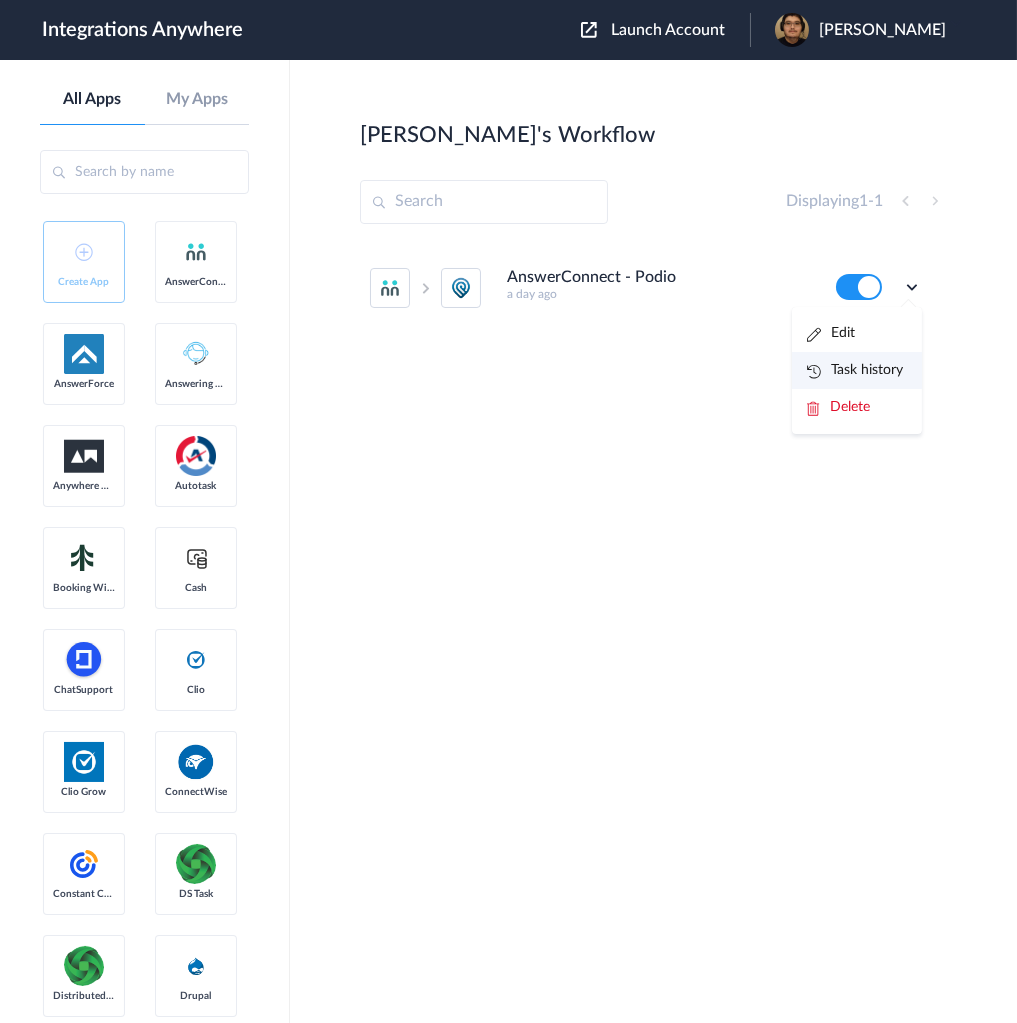 click on "Task history" at bounding box center (857, 370) 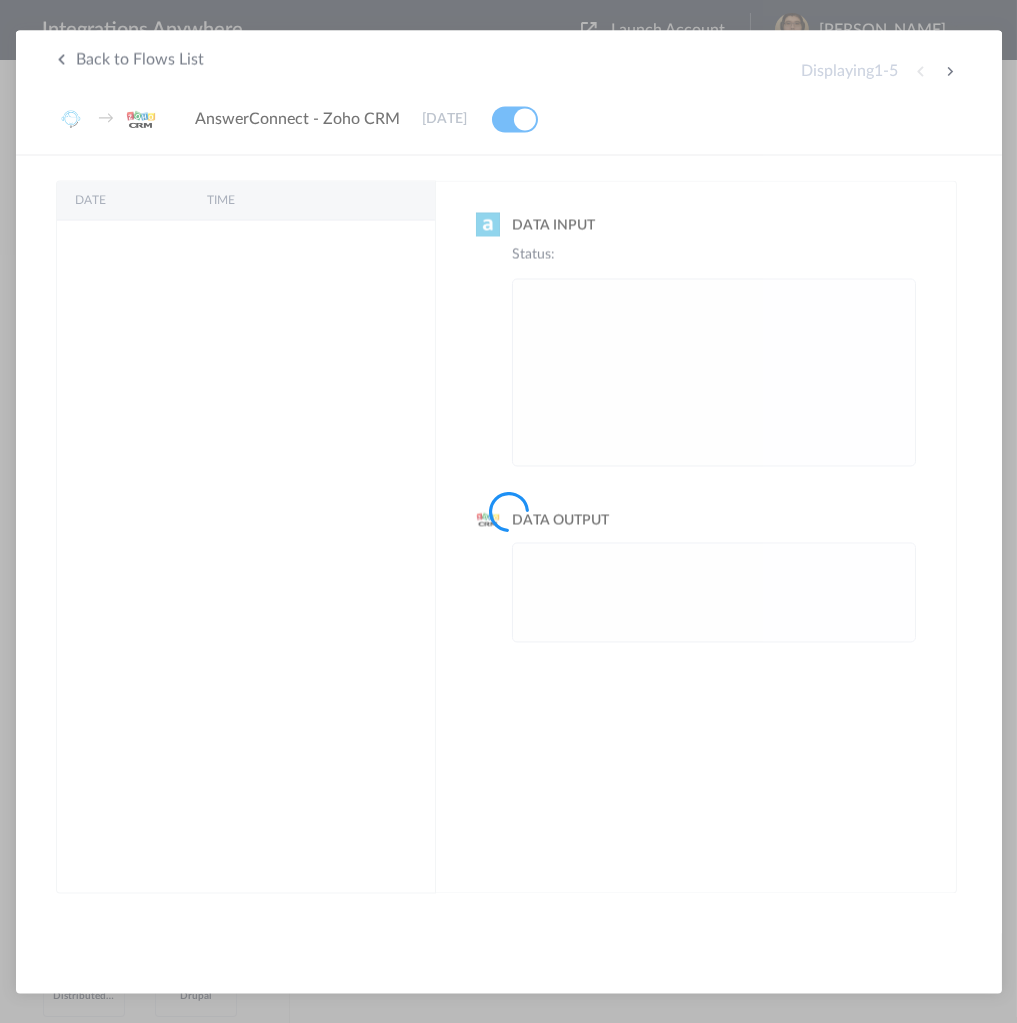 scroll, scrollTop: 0, scrollLeft: 0, axis: both 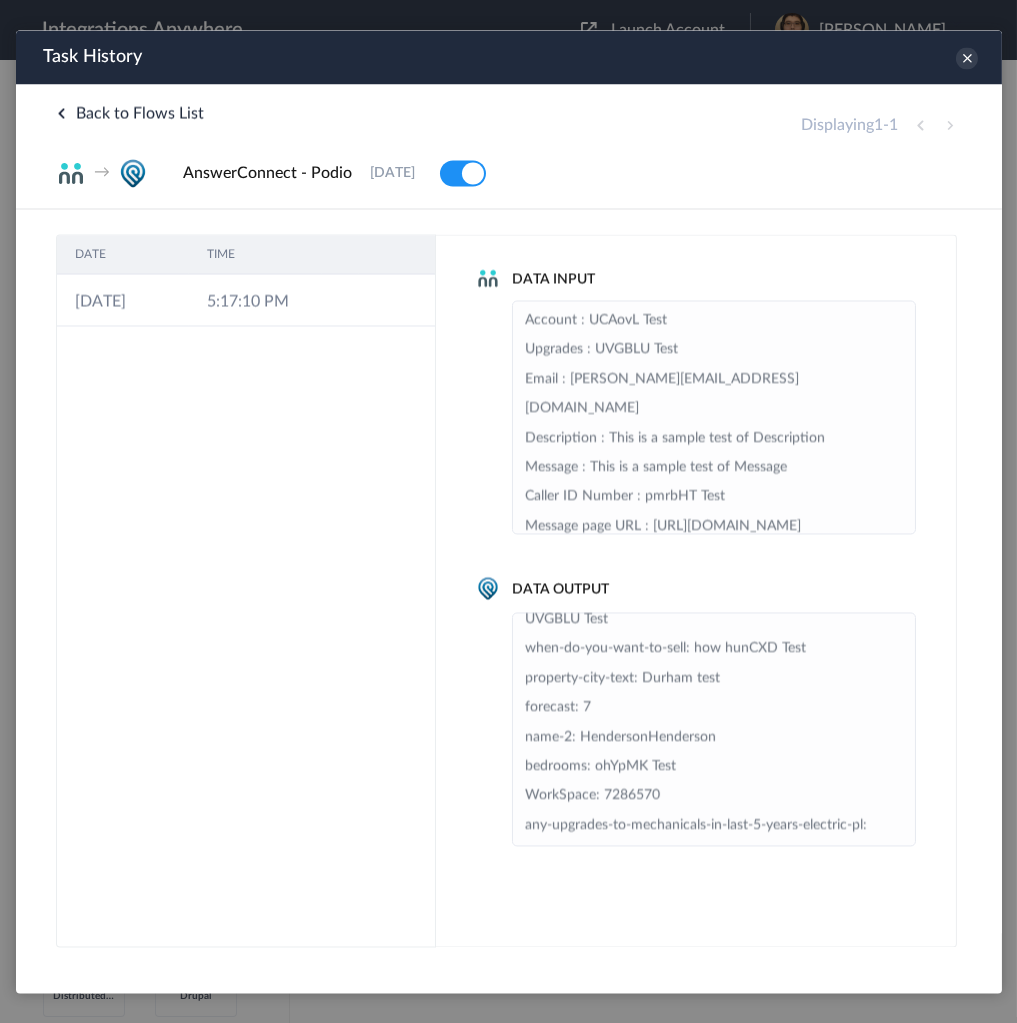 click on "Back to Flows List" at bounding box center [129, 113] 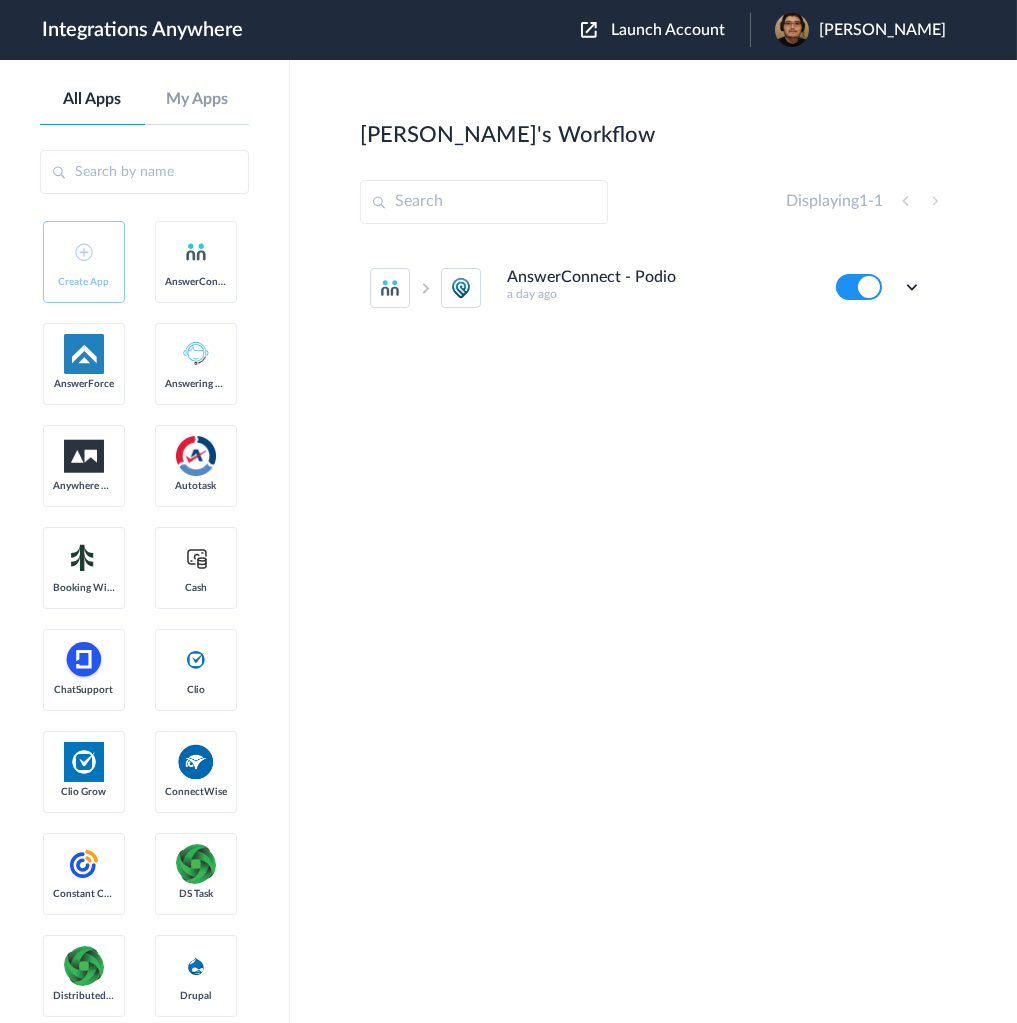click on "Launch Account" at bounding box center (668, 30) 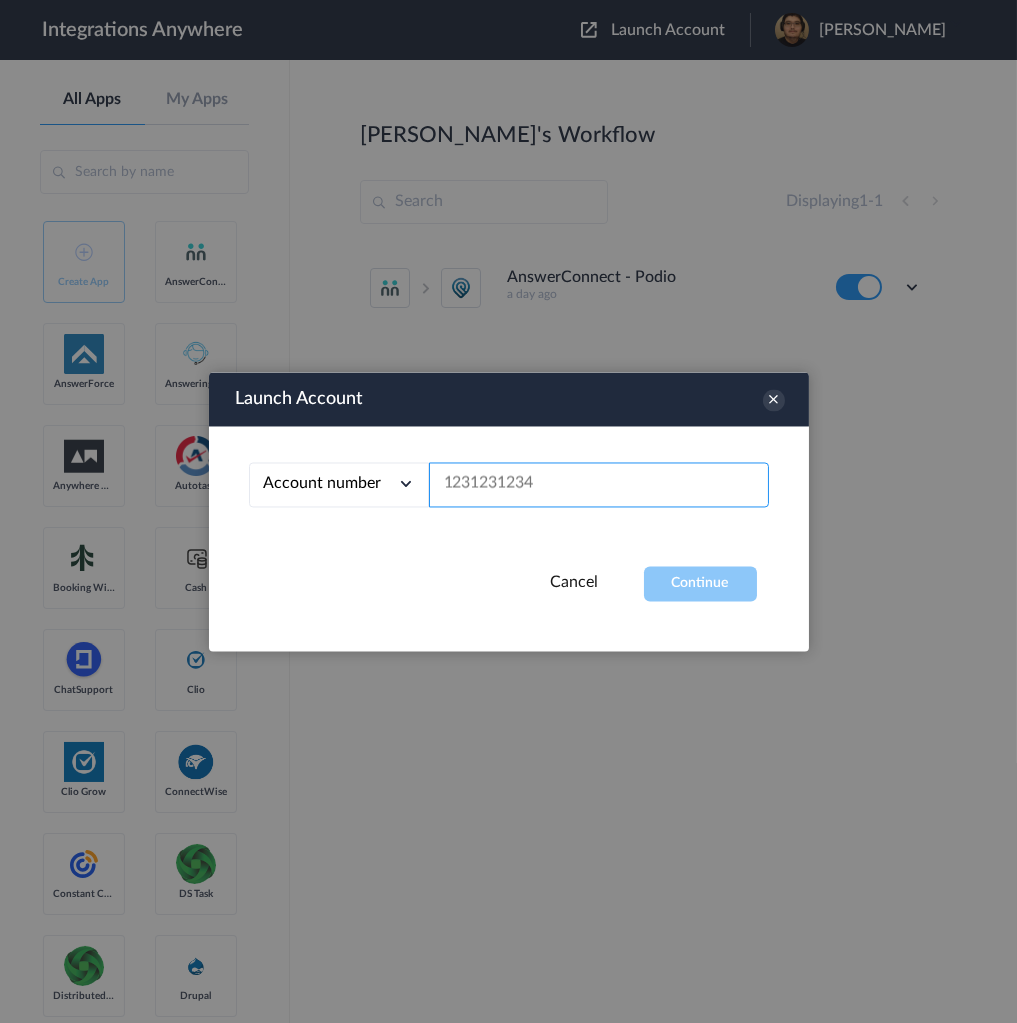 click at bounding box center [599, 484] 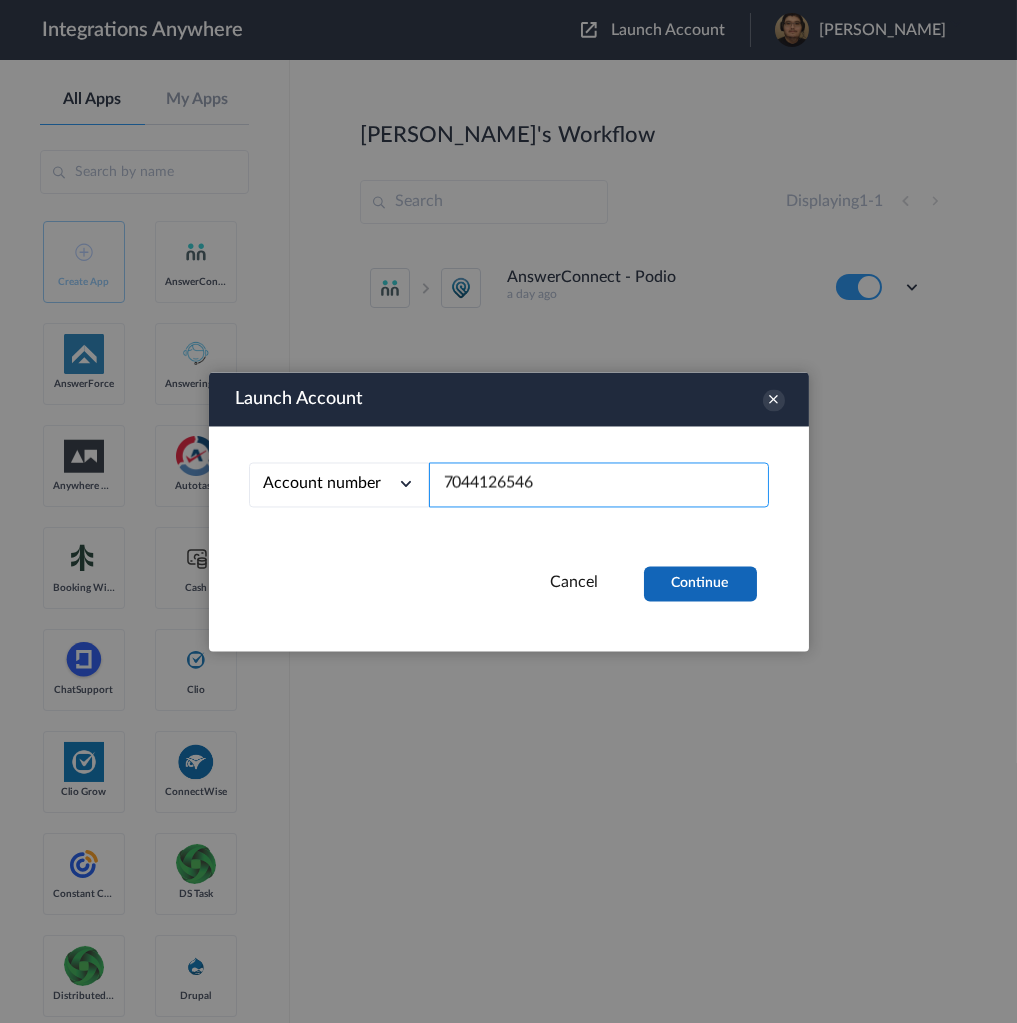 type on "7044126546" 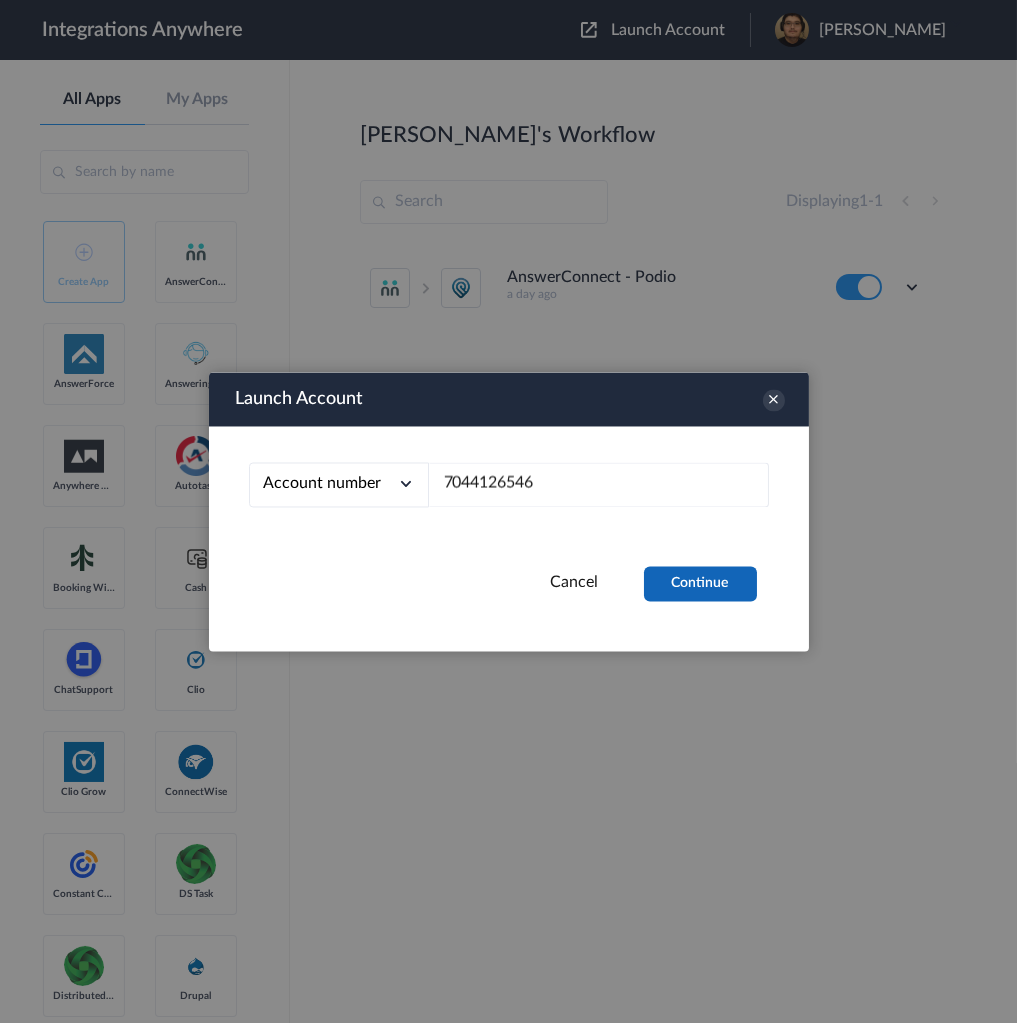 click on "Continue" at bounding box center [700, 583] 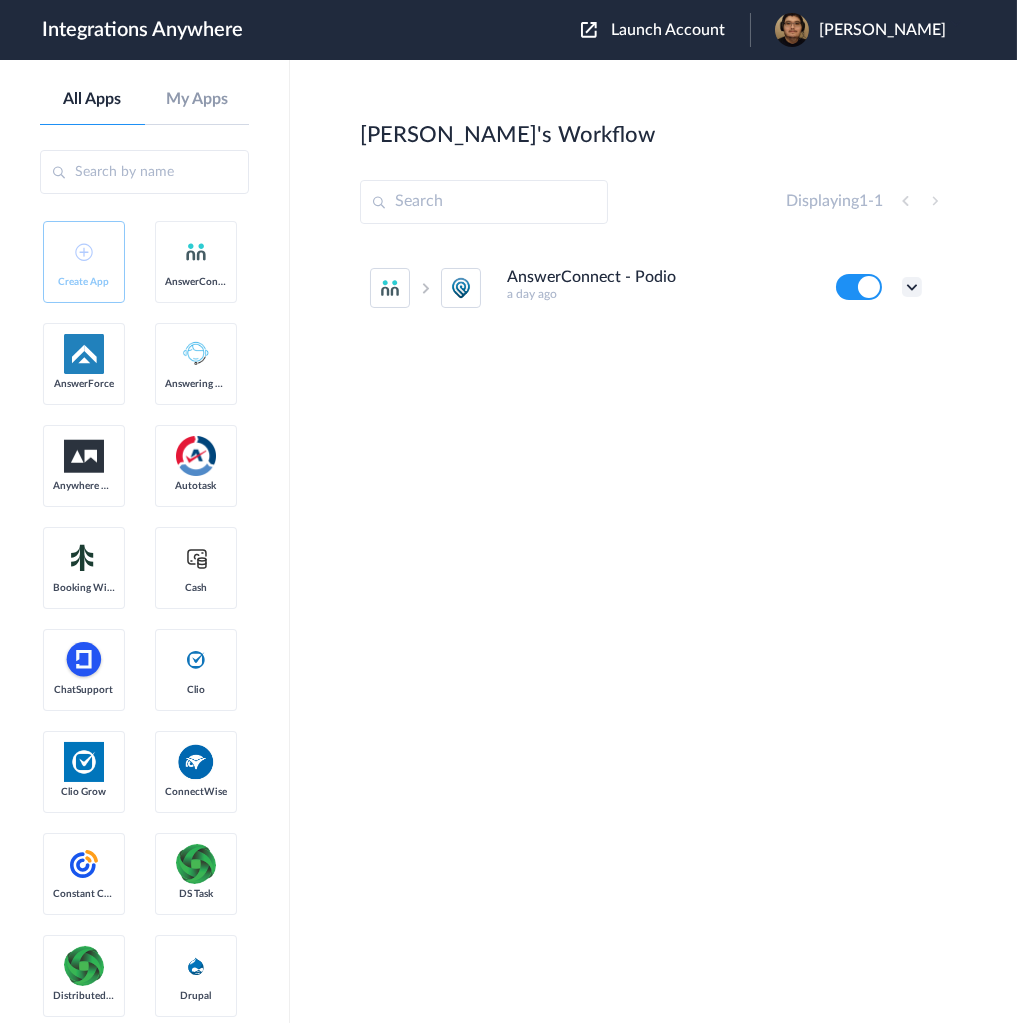 click on "AnswerConnect - Podio a day ago Edit    Task history    Delete" at bounding box center (646, 288) 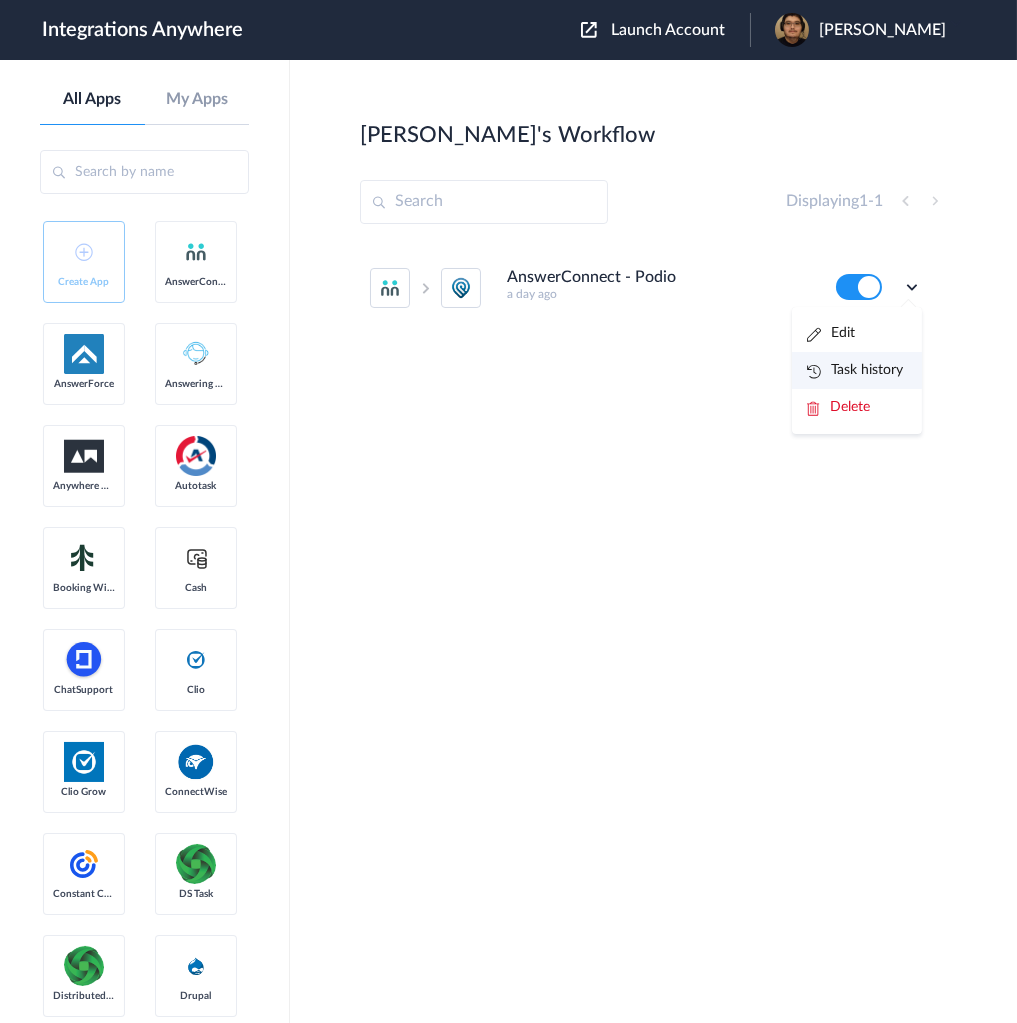 click on "Task history" at bounding box center (857, 370) 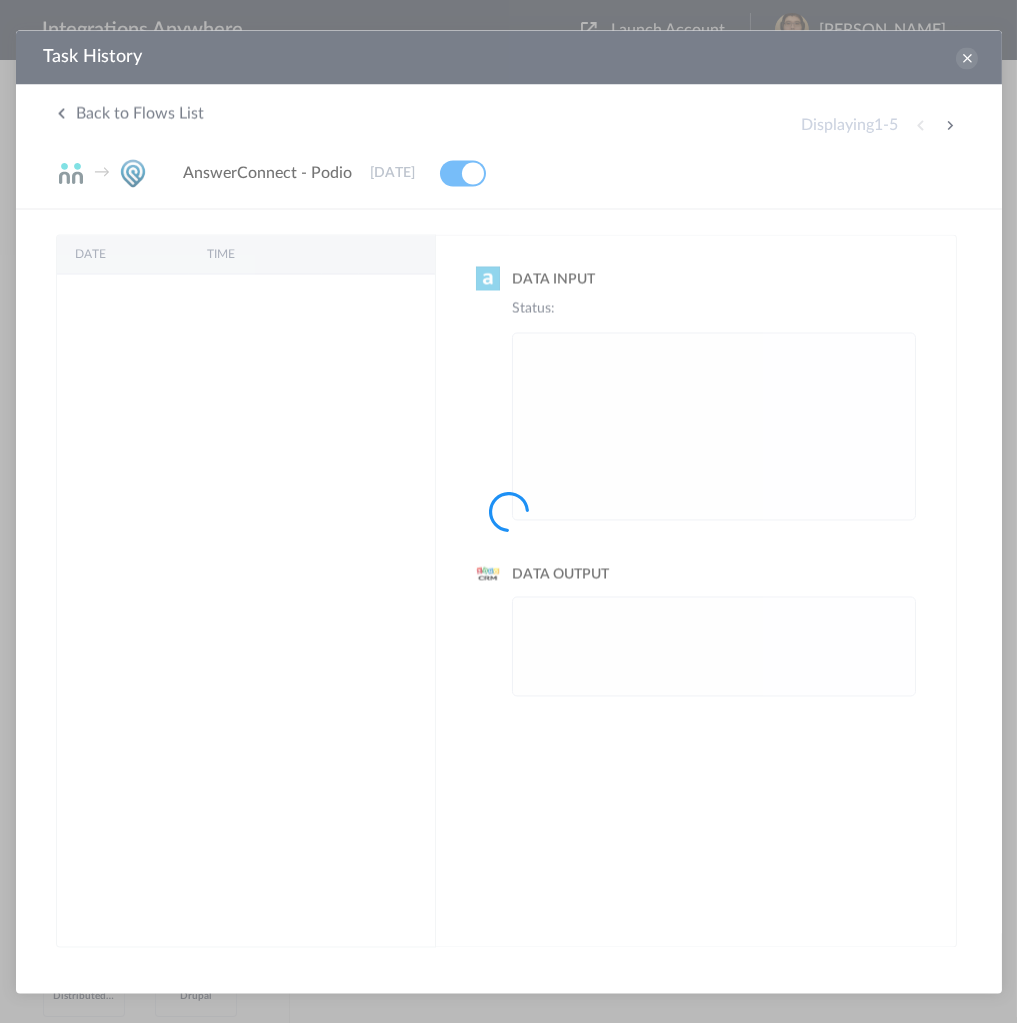 scroll, scrollTop: 0, scrollLeft: 0, axis: both 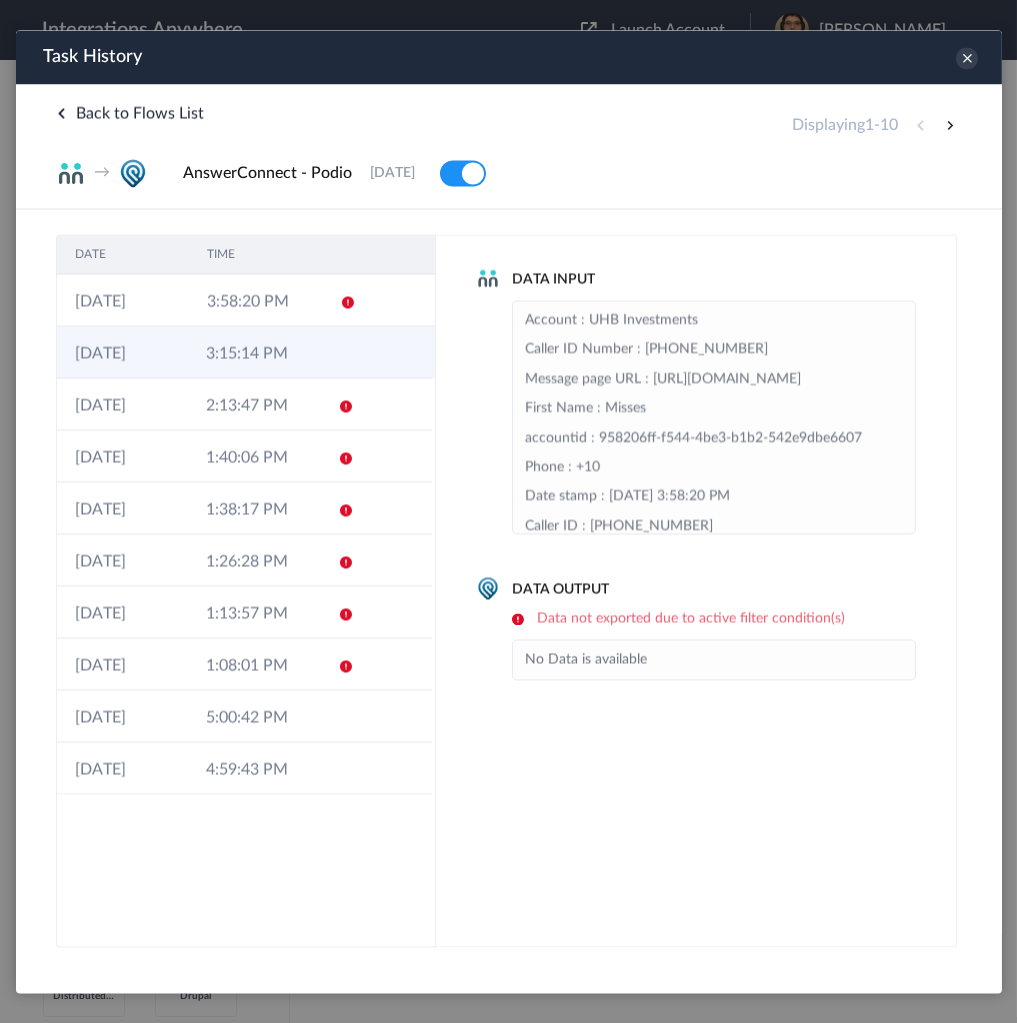 click on "3:15:14 PM" at bounding box center [252, 352] 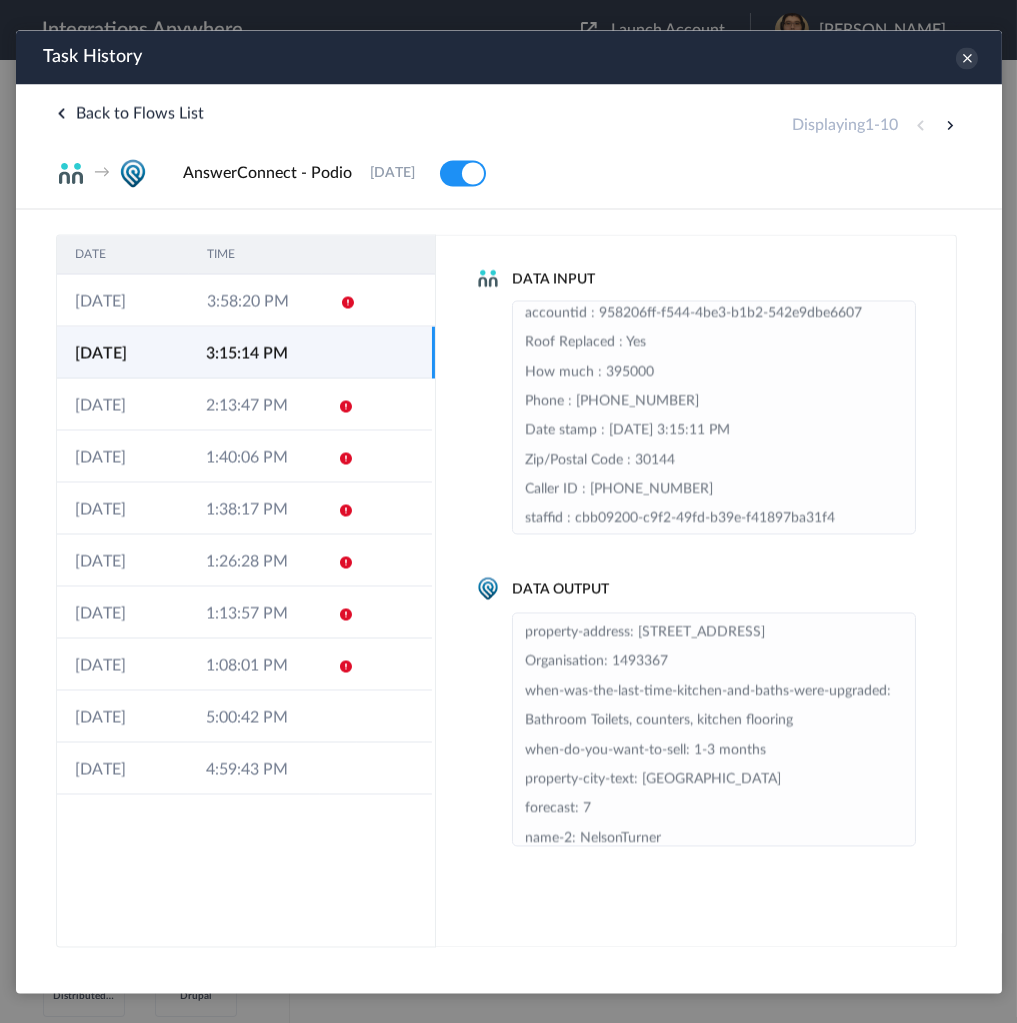 scroll, scrollTop: 240, scrollLeft: 0, axis: vertical 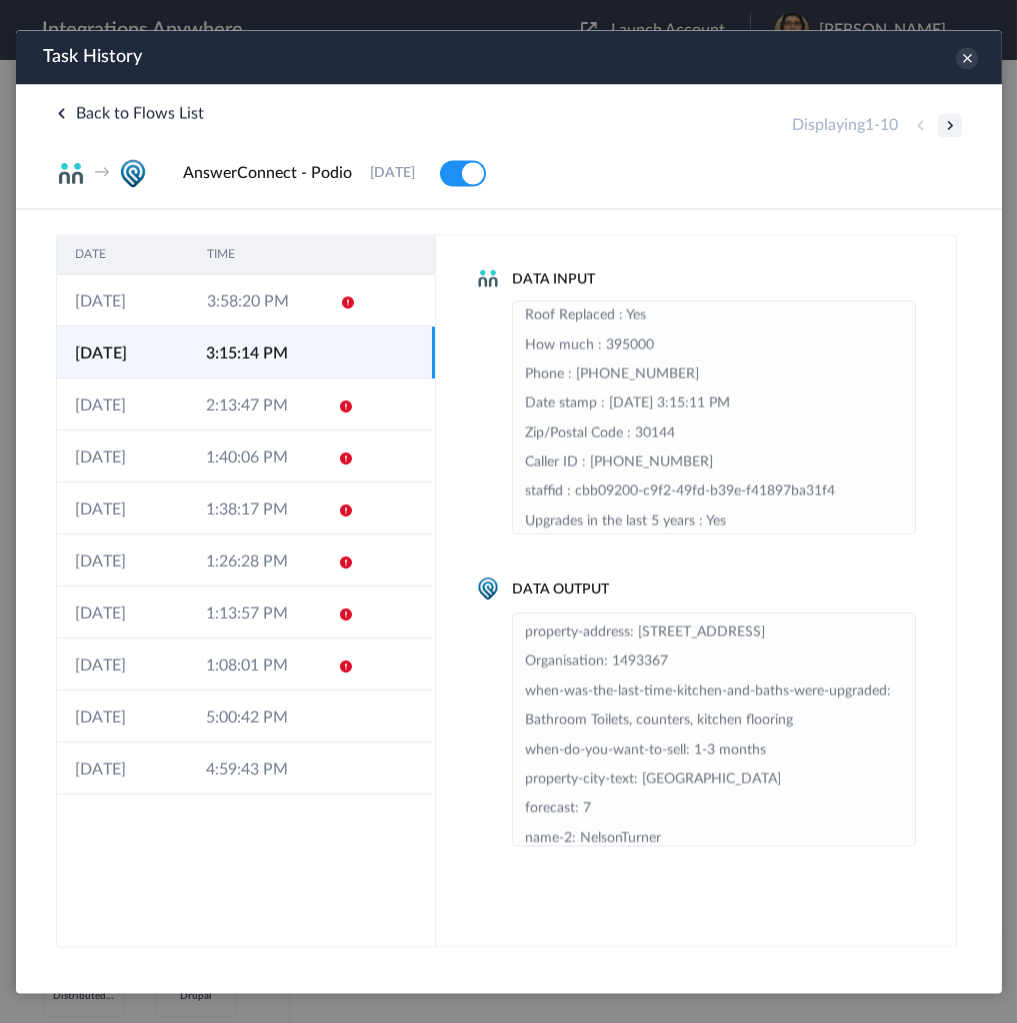click at bounding box center (949, 125) 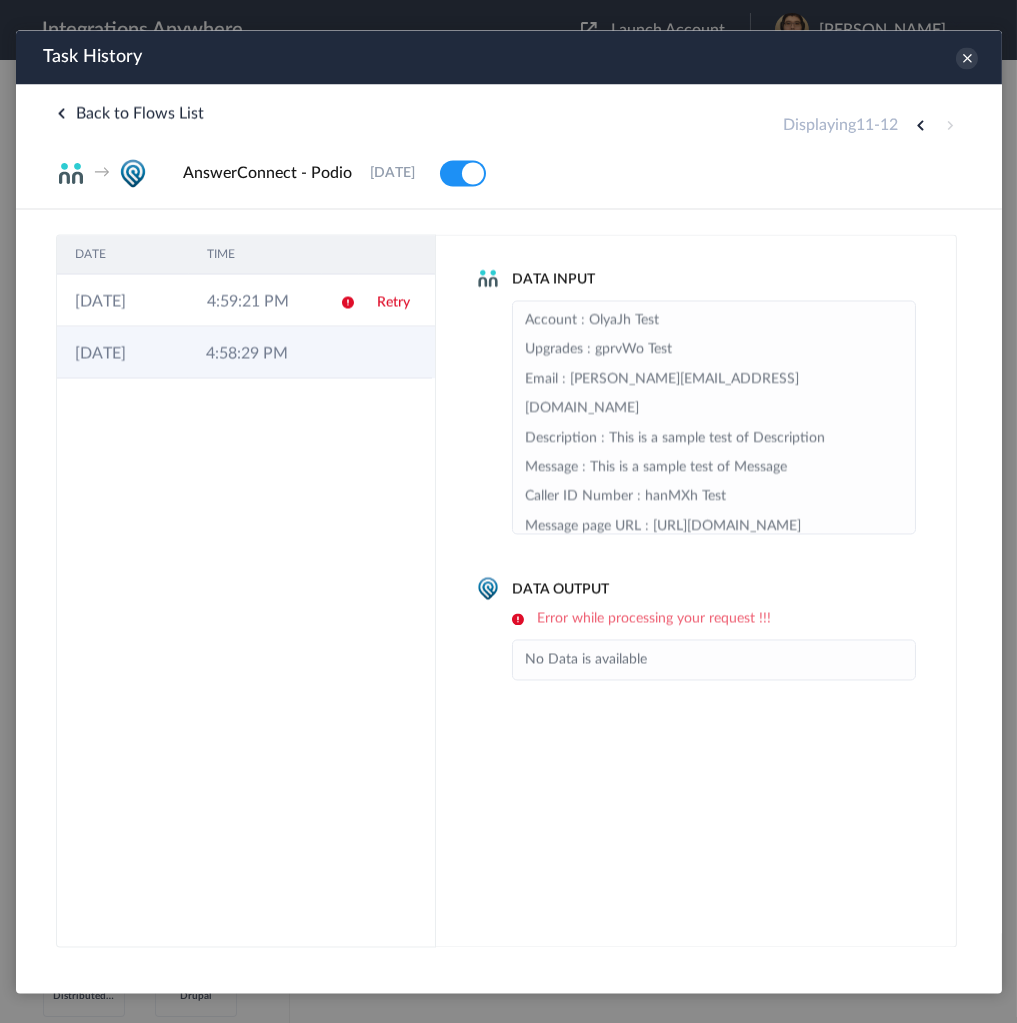 click on "02-07-2025" at bounding box center [121, 352] 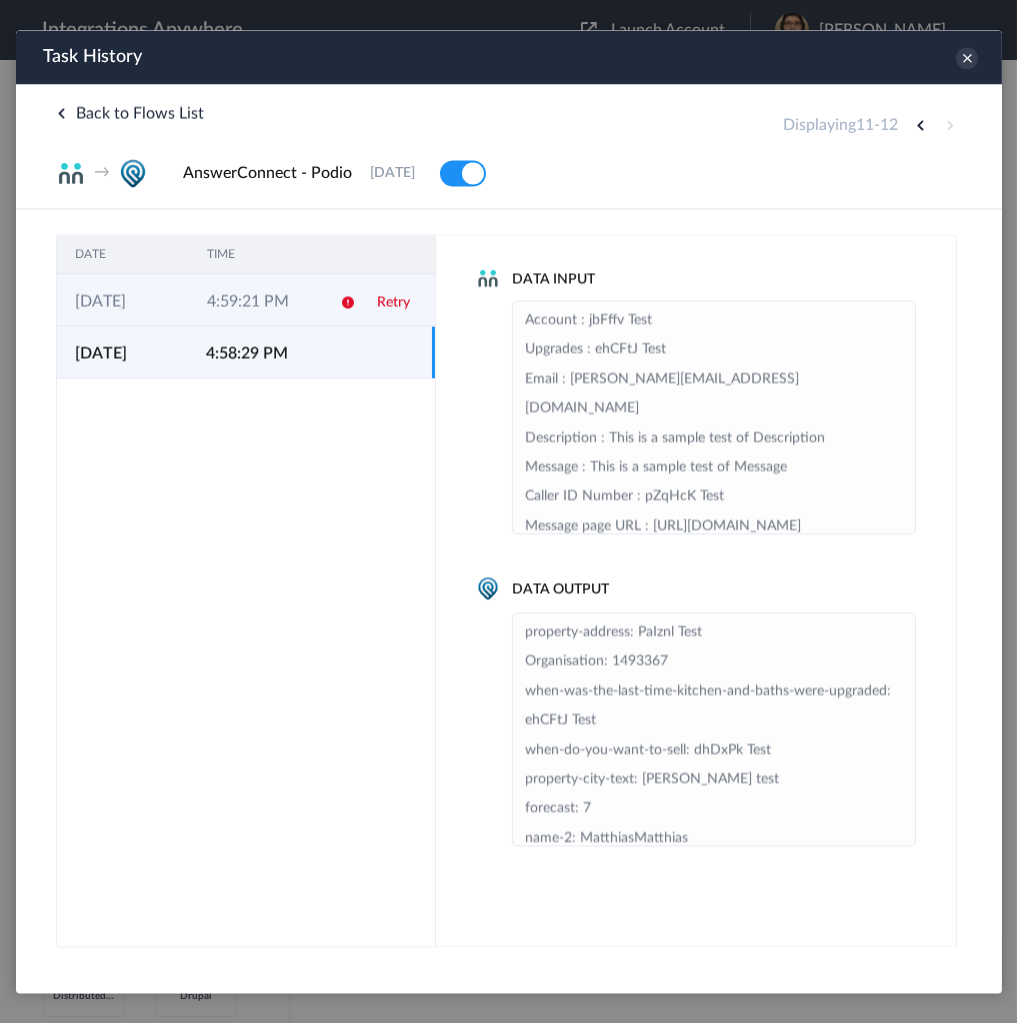 click on "4:59:21 PM" at bounding box center [254, 300] 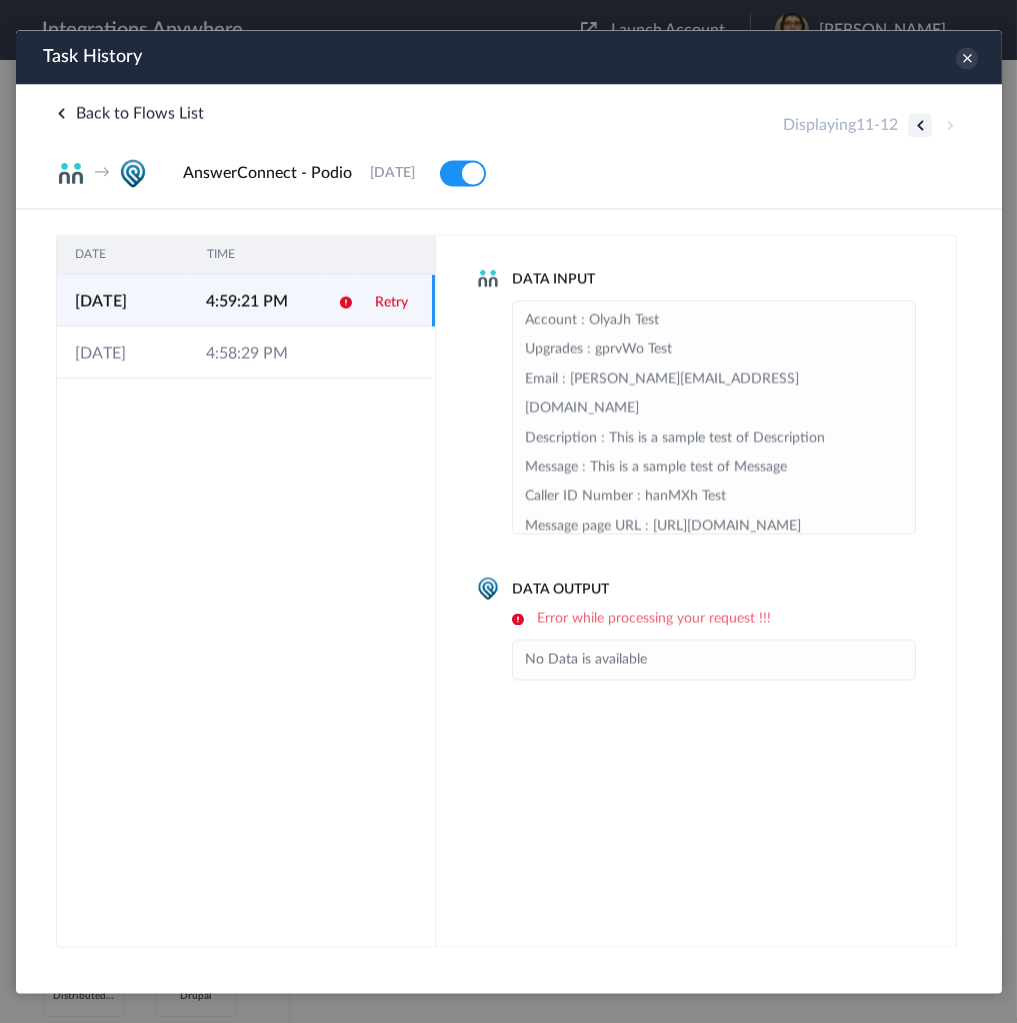 click at bounding box center [919, 125] 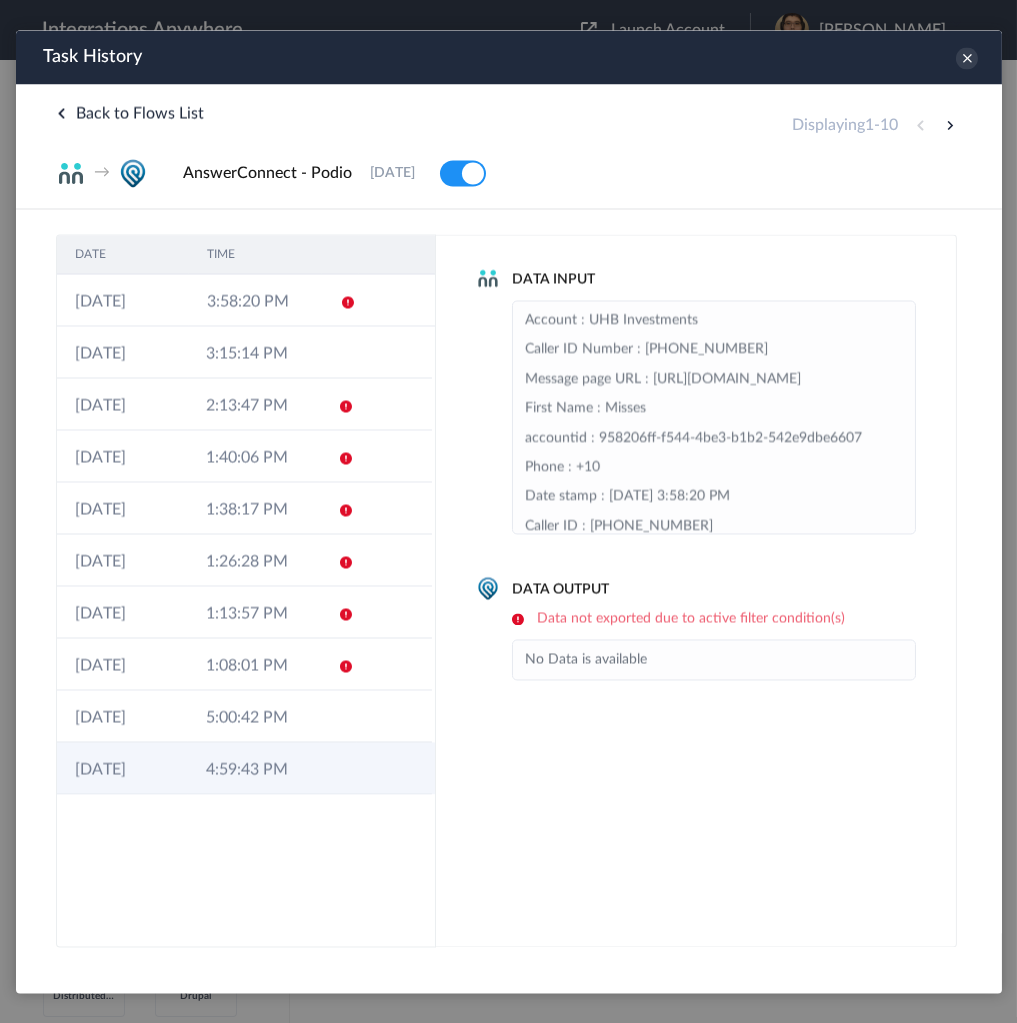 click on "02-07-2025" at bounding box center [121, 768] 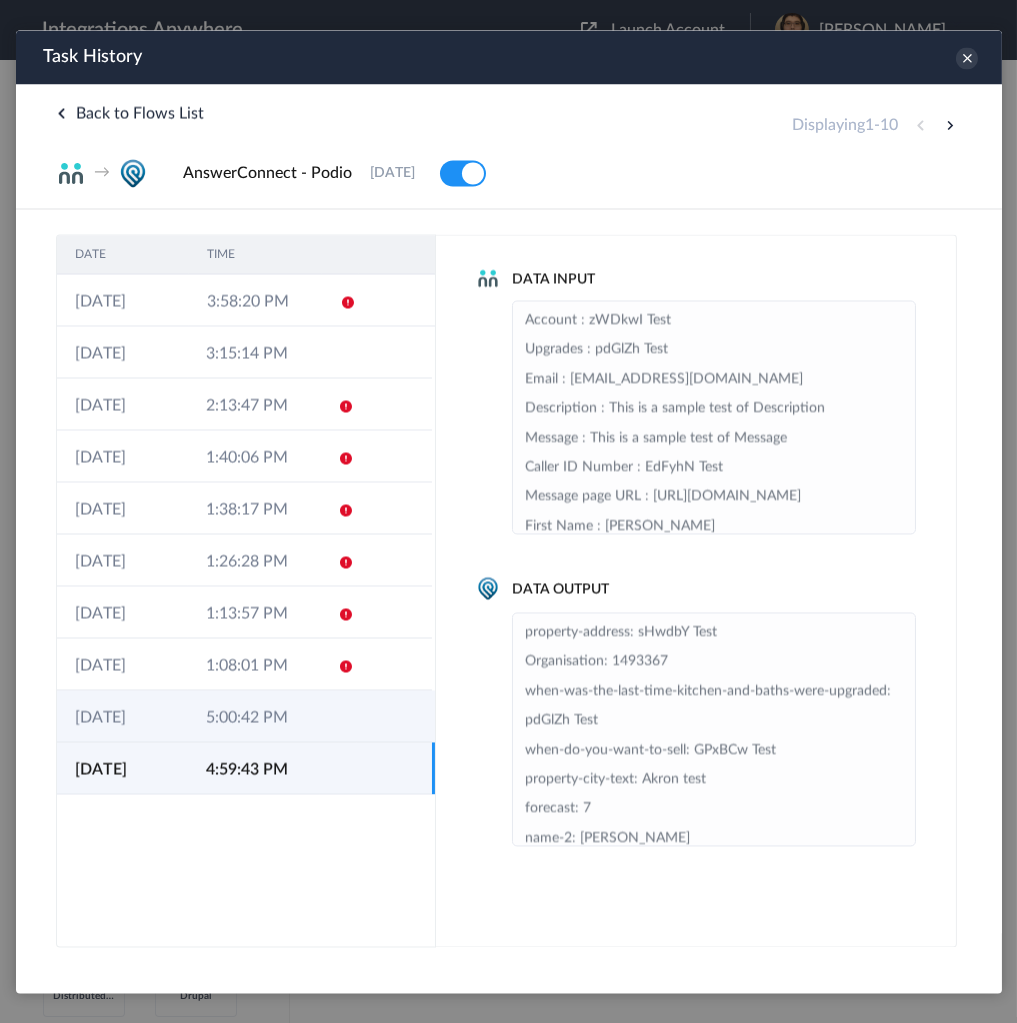 click on "5:00:42 PM" at bounding box center (252, 716) 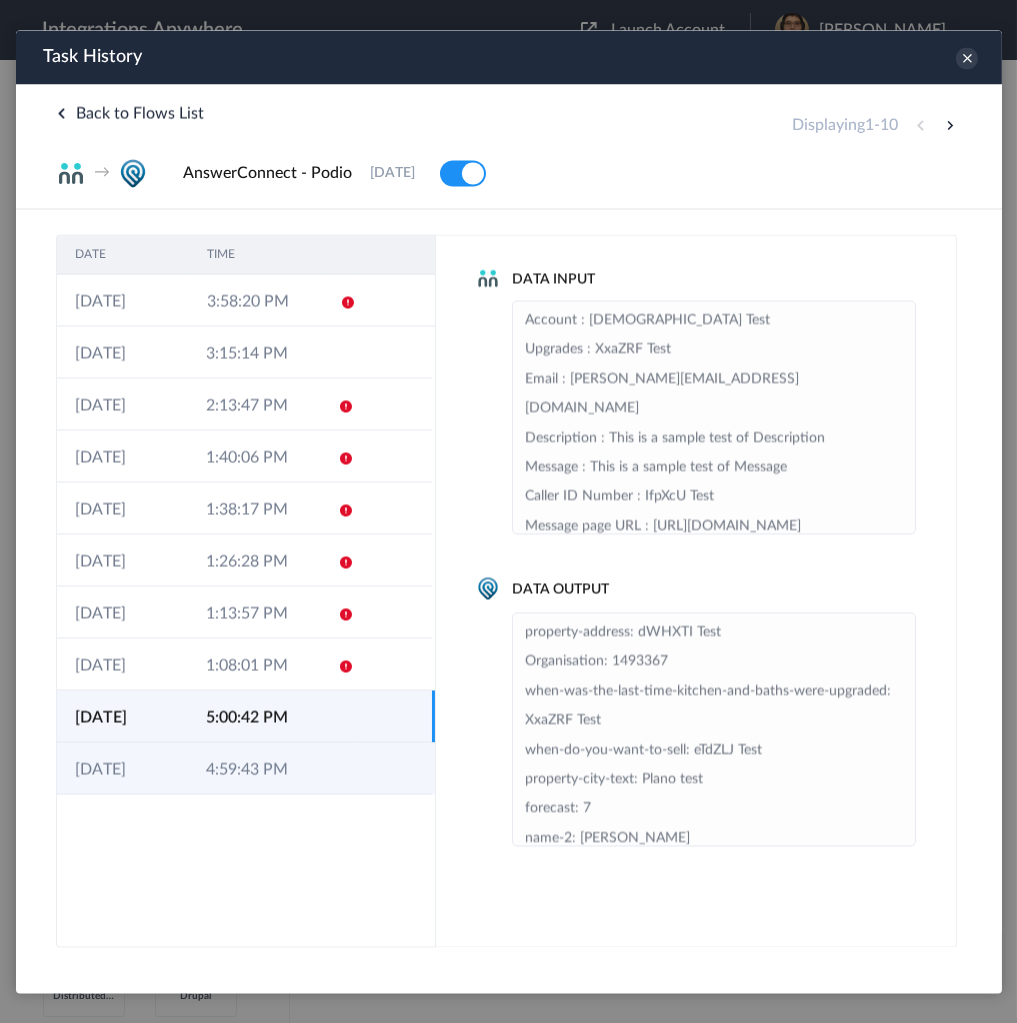 click on "4:59:43 PM" at bounding box center (252, 768) 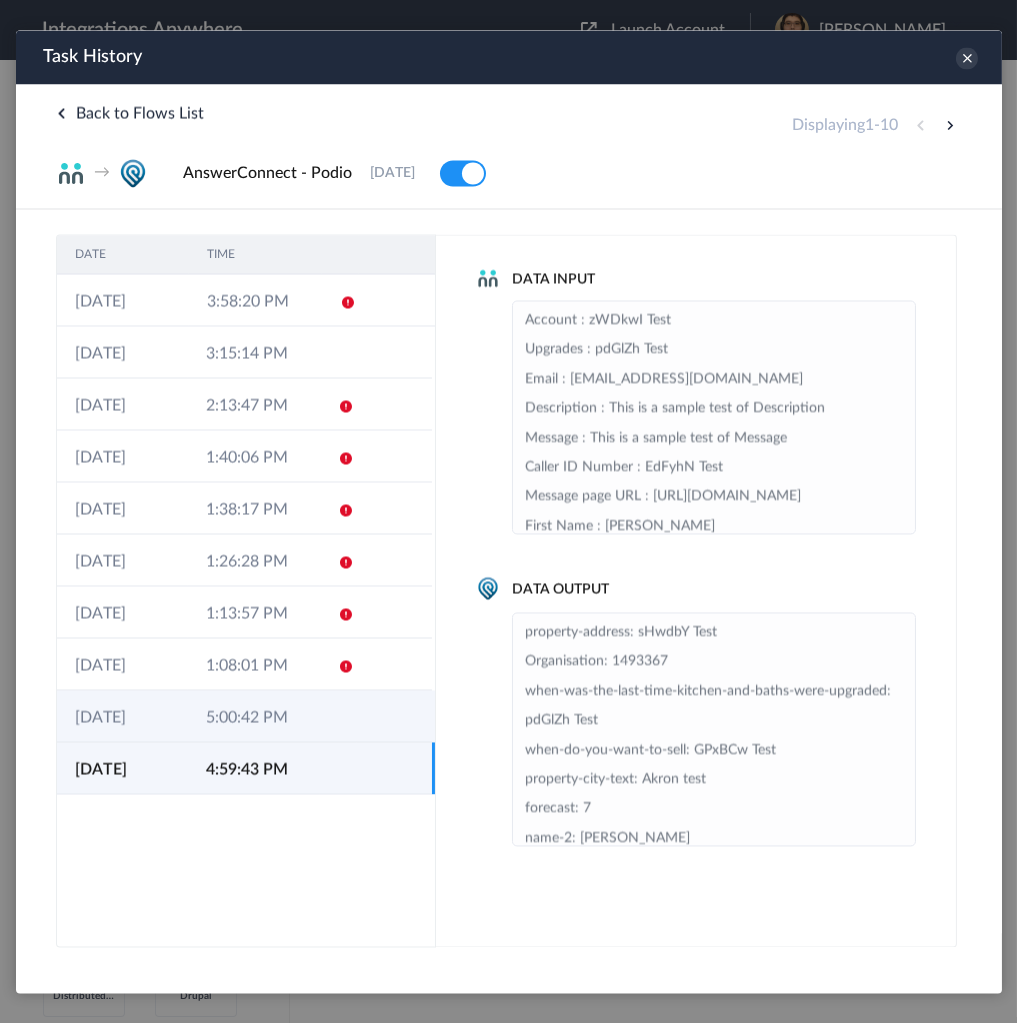 click on "5:00:42 PM" at bounding box center [252, 716] 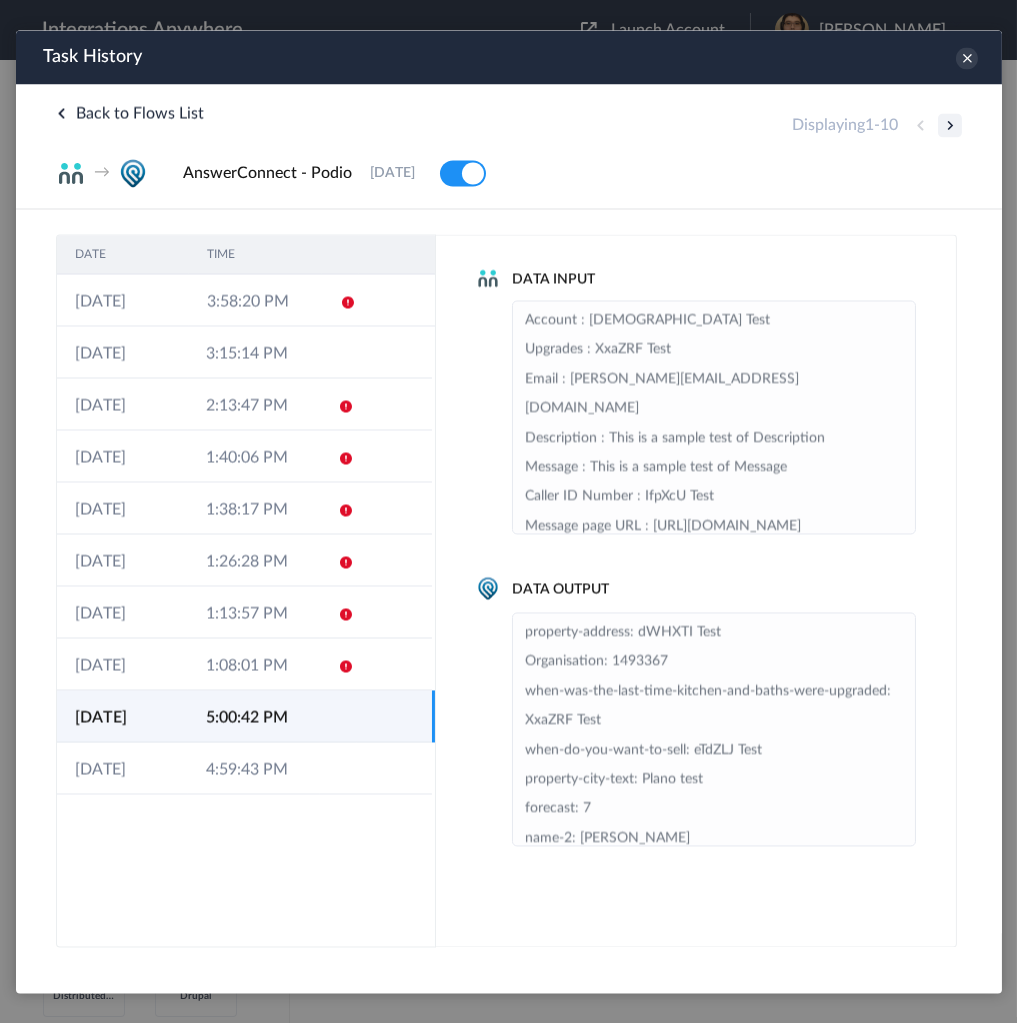 click at bounding box center [949, 125] 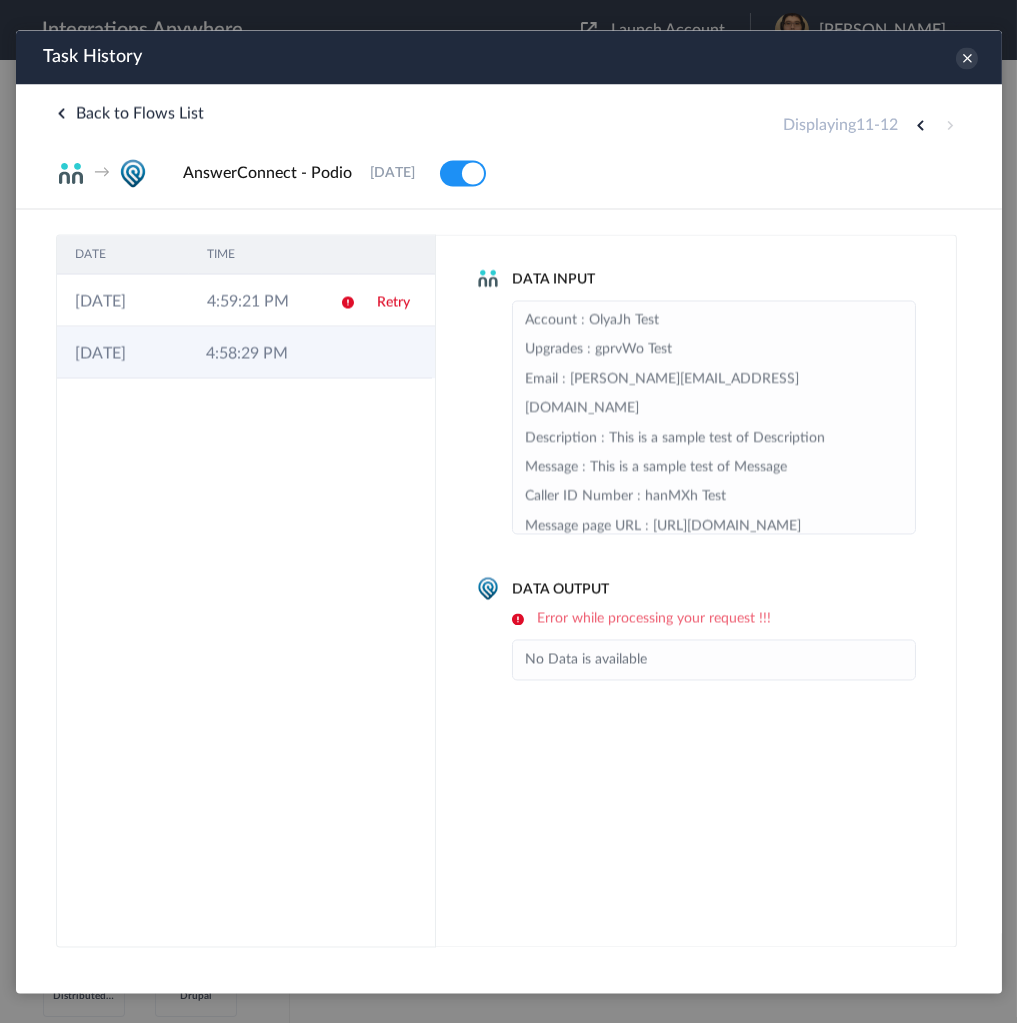 click on "4:58:29 PM" at bounding box center (252, 352) 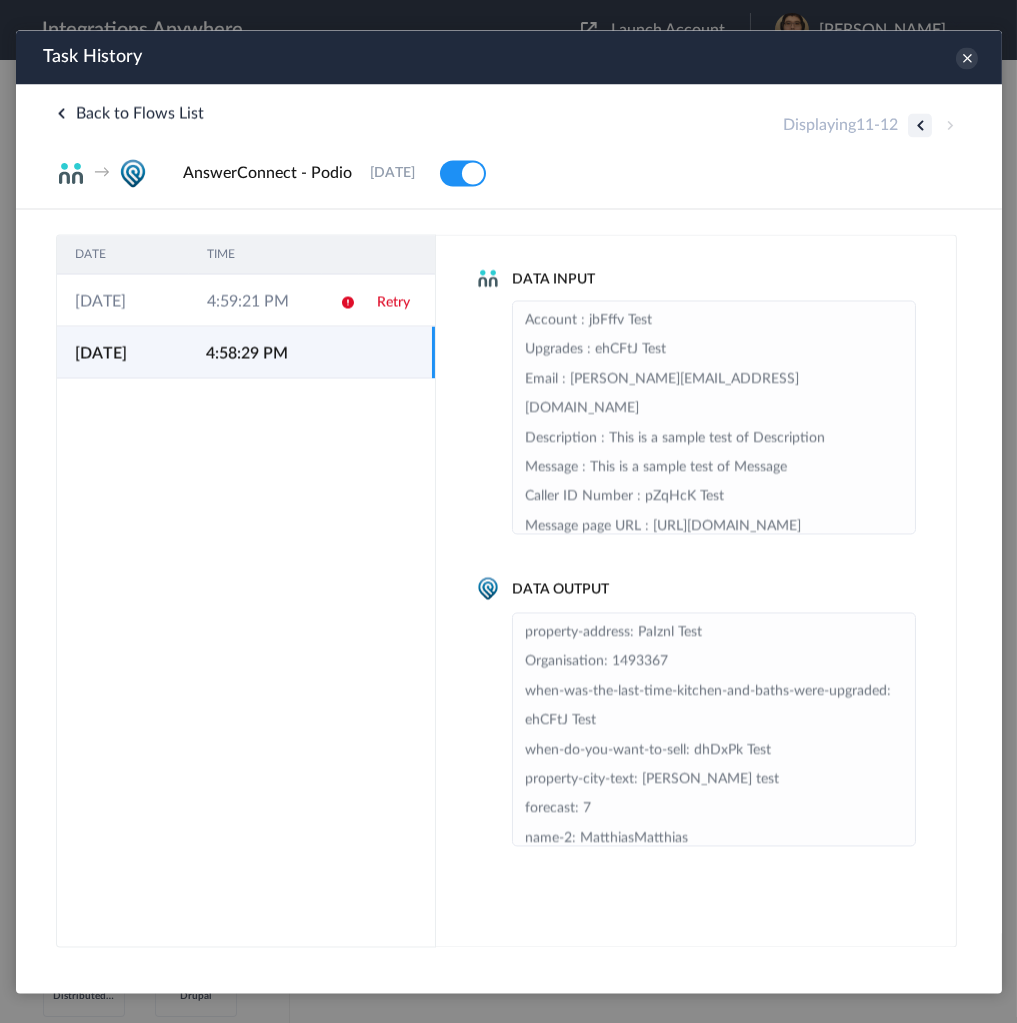 click at bounding box center (919, 125) 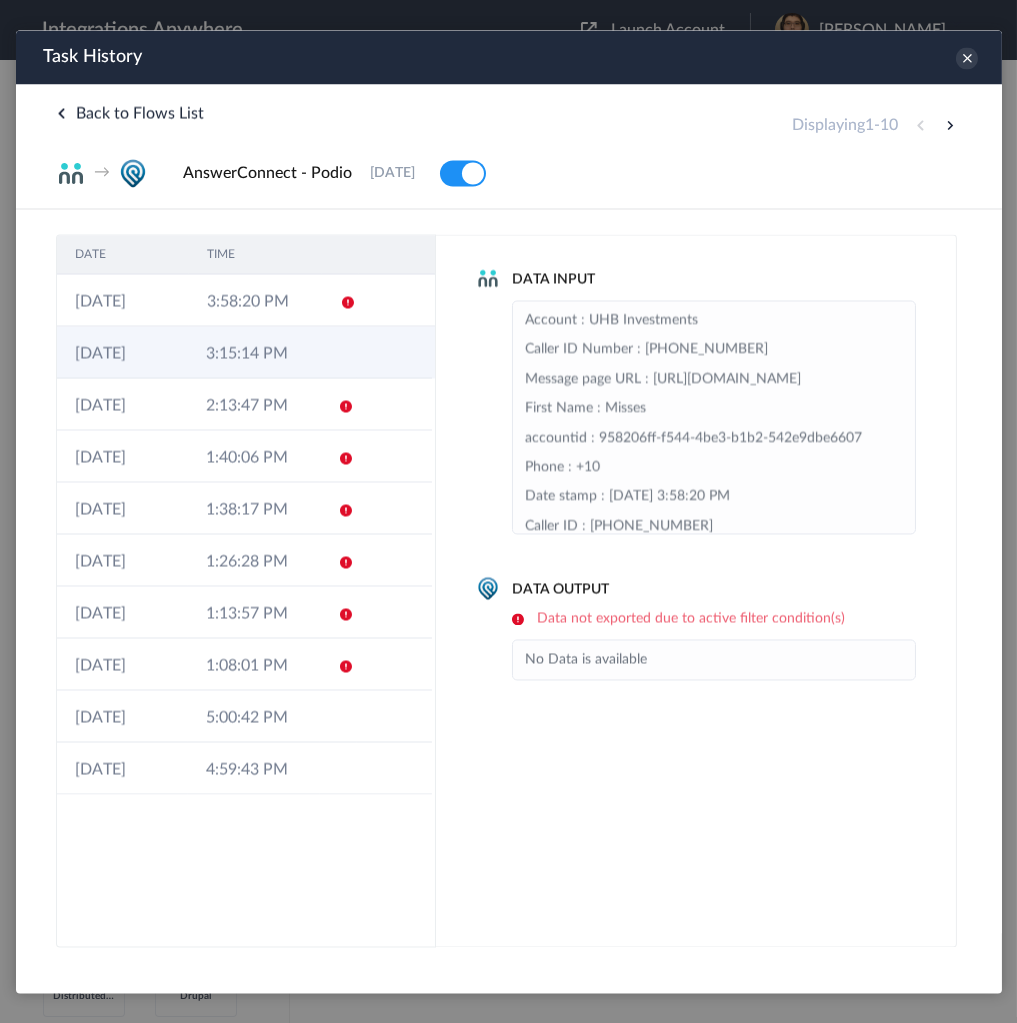 click on "3:15:14 PM" at bounding box center (252, 352) 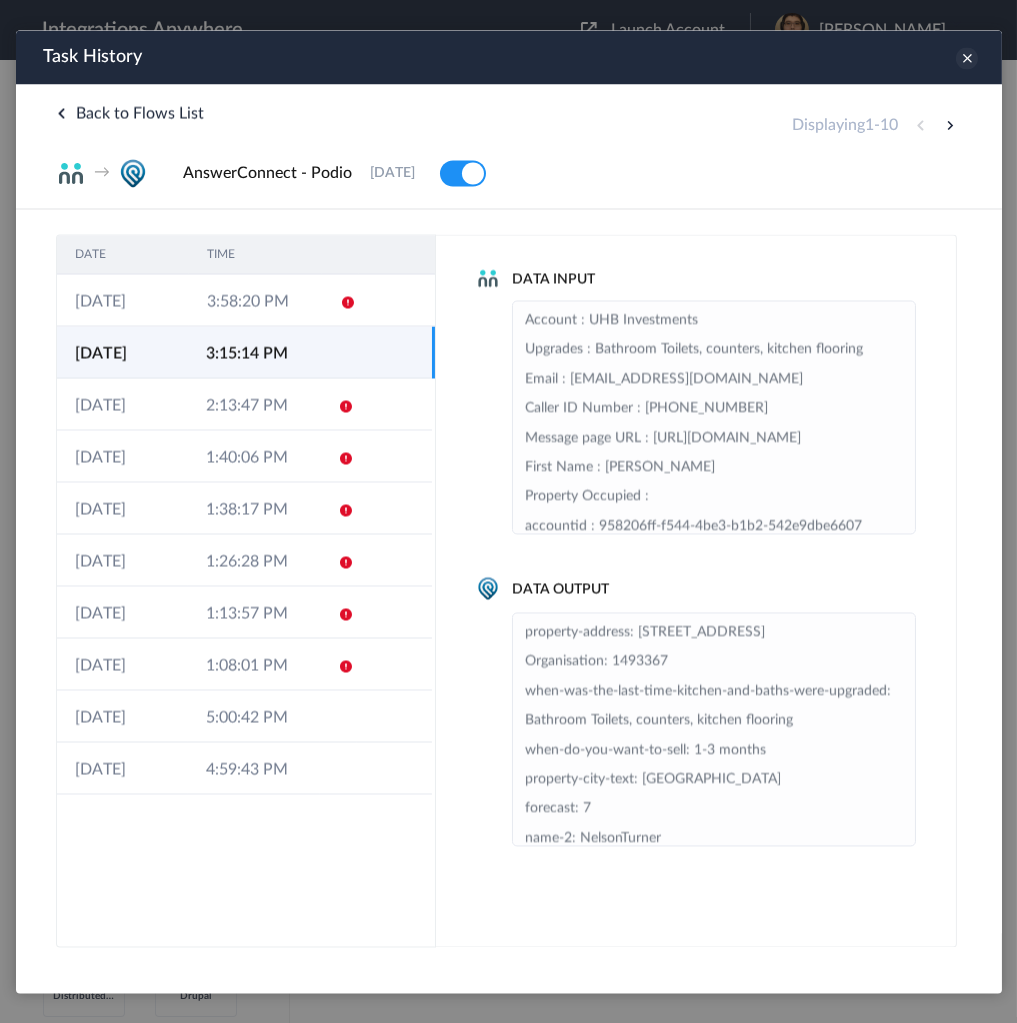click at bounding box center [966, 58] 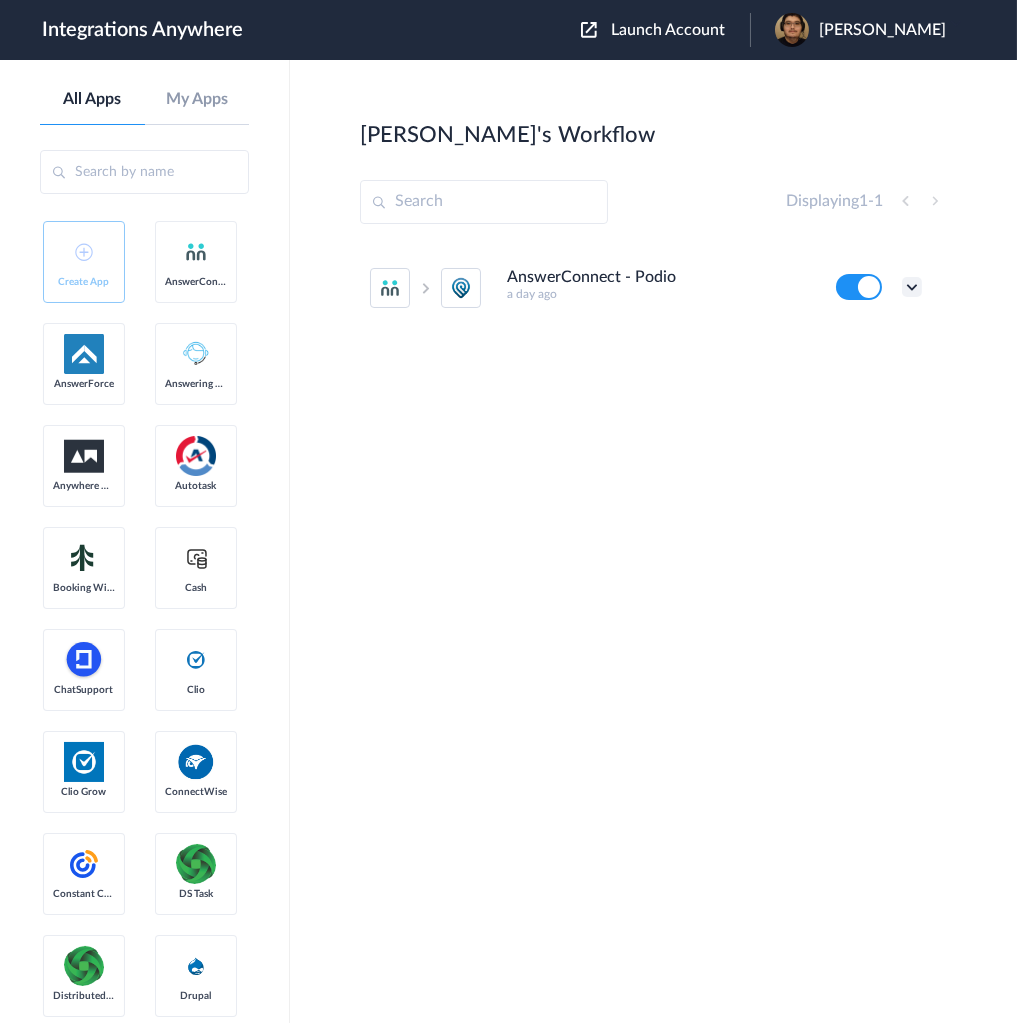 click at bounding box center [912, 287] 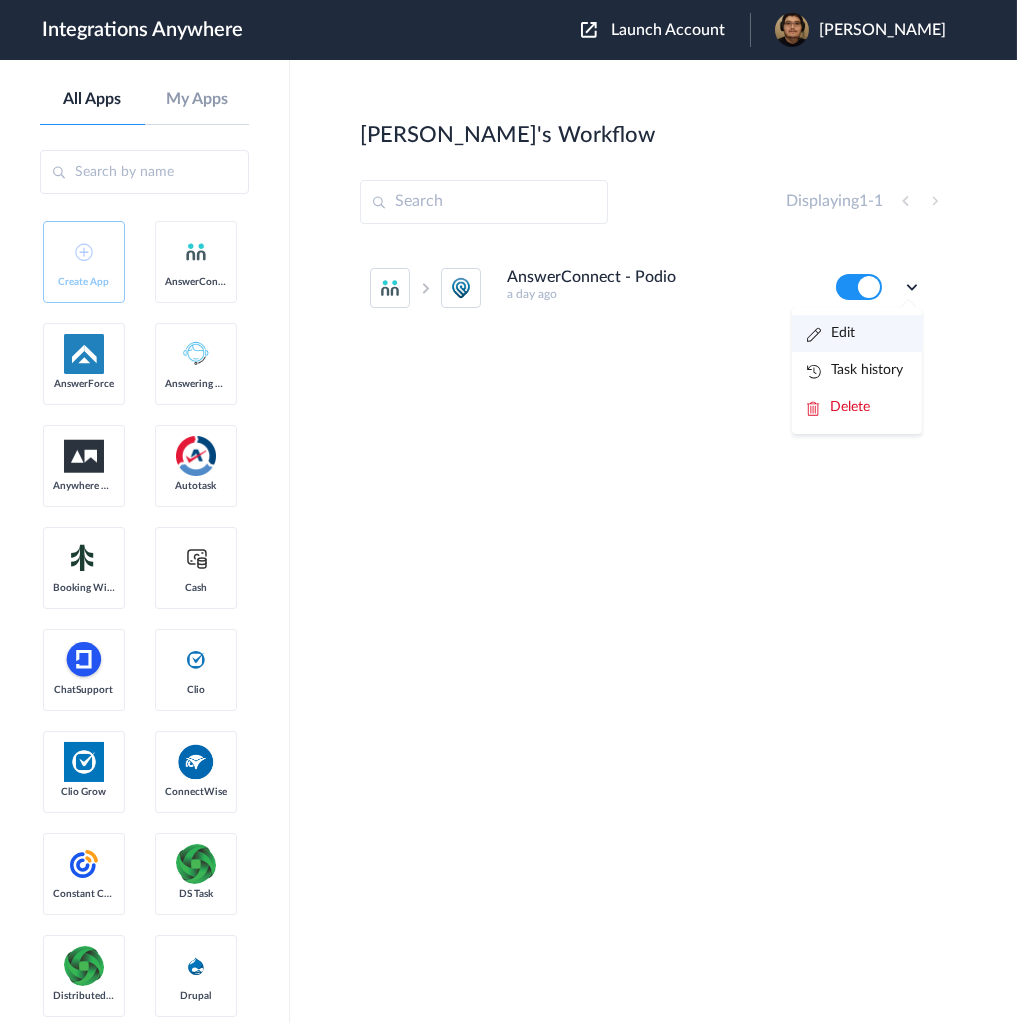 click on "Edit" at bounding box center [857, 333] 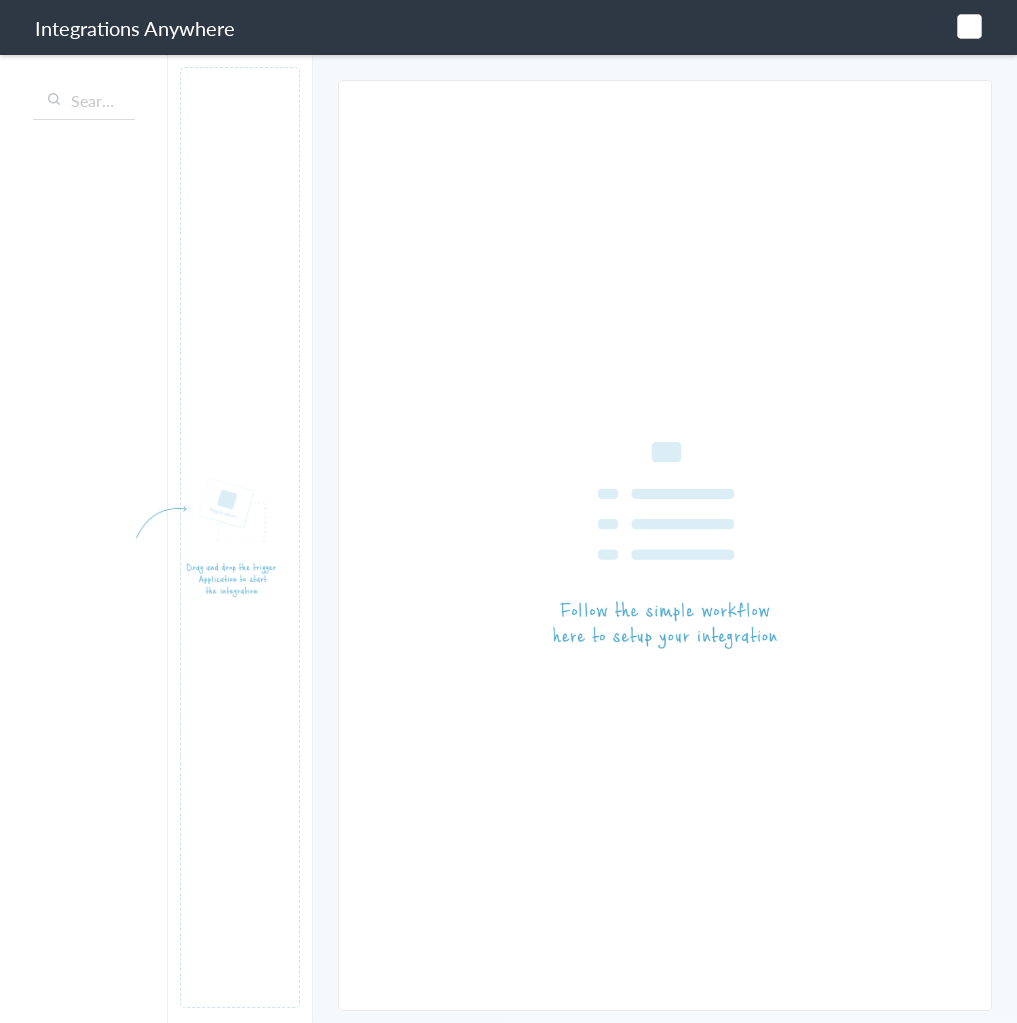 scroll, scrollTop: 0, scrollLeft: 0, axis: both 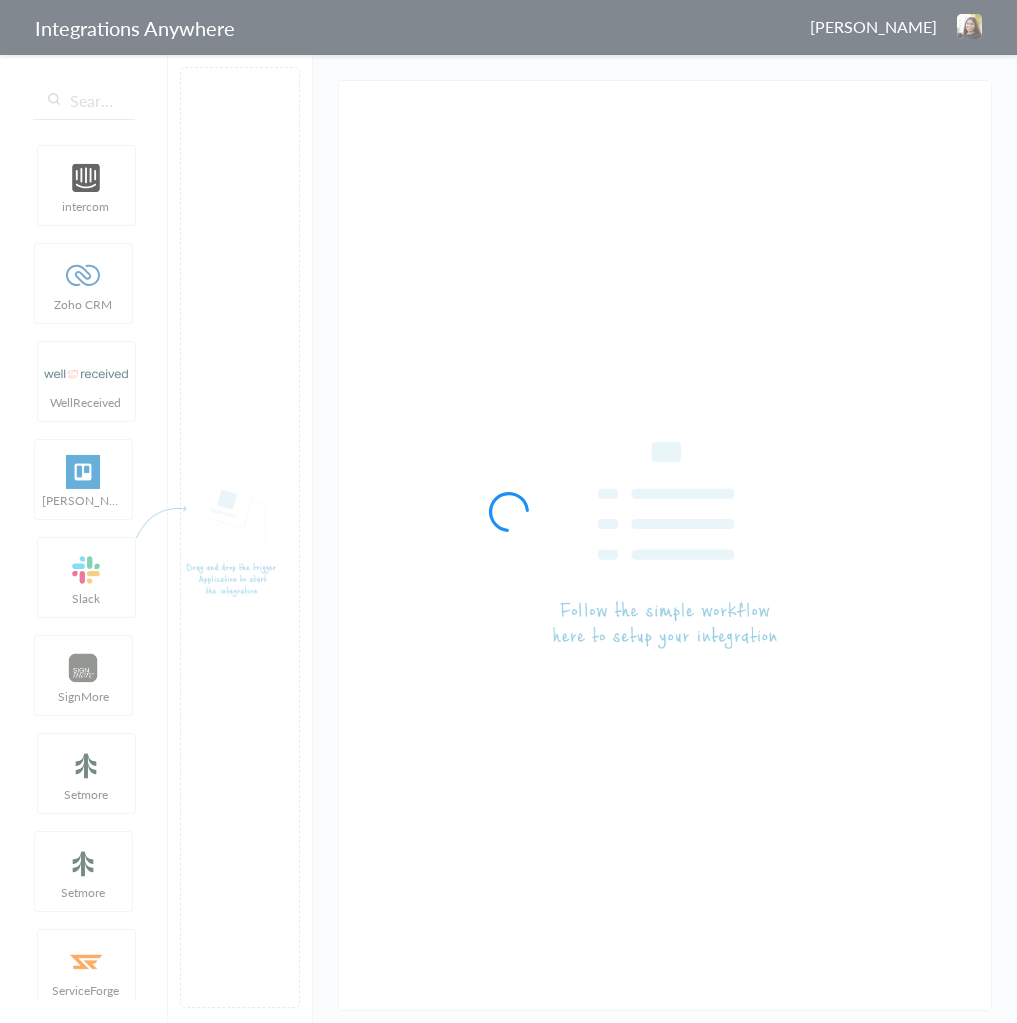 type on "AnswerConnect - Podio" 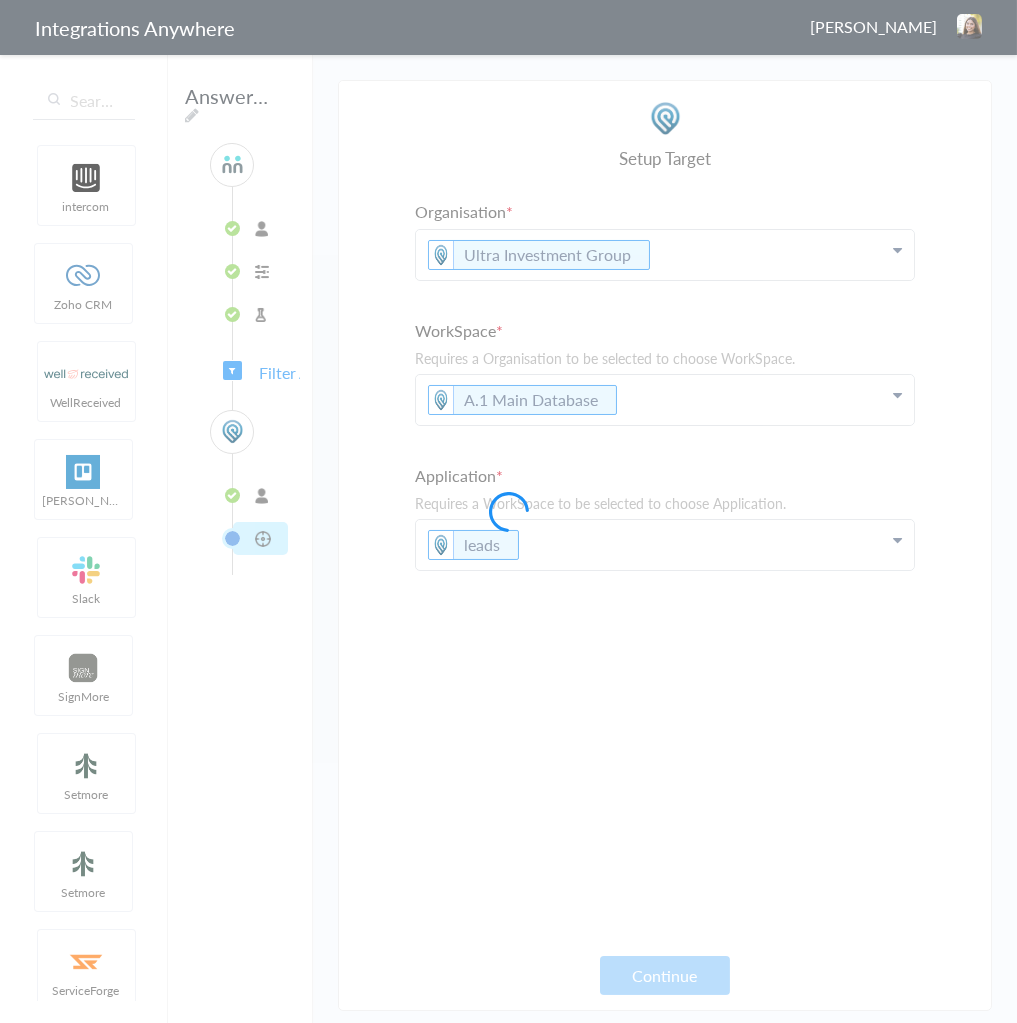 click at bounding box center (508, 511) 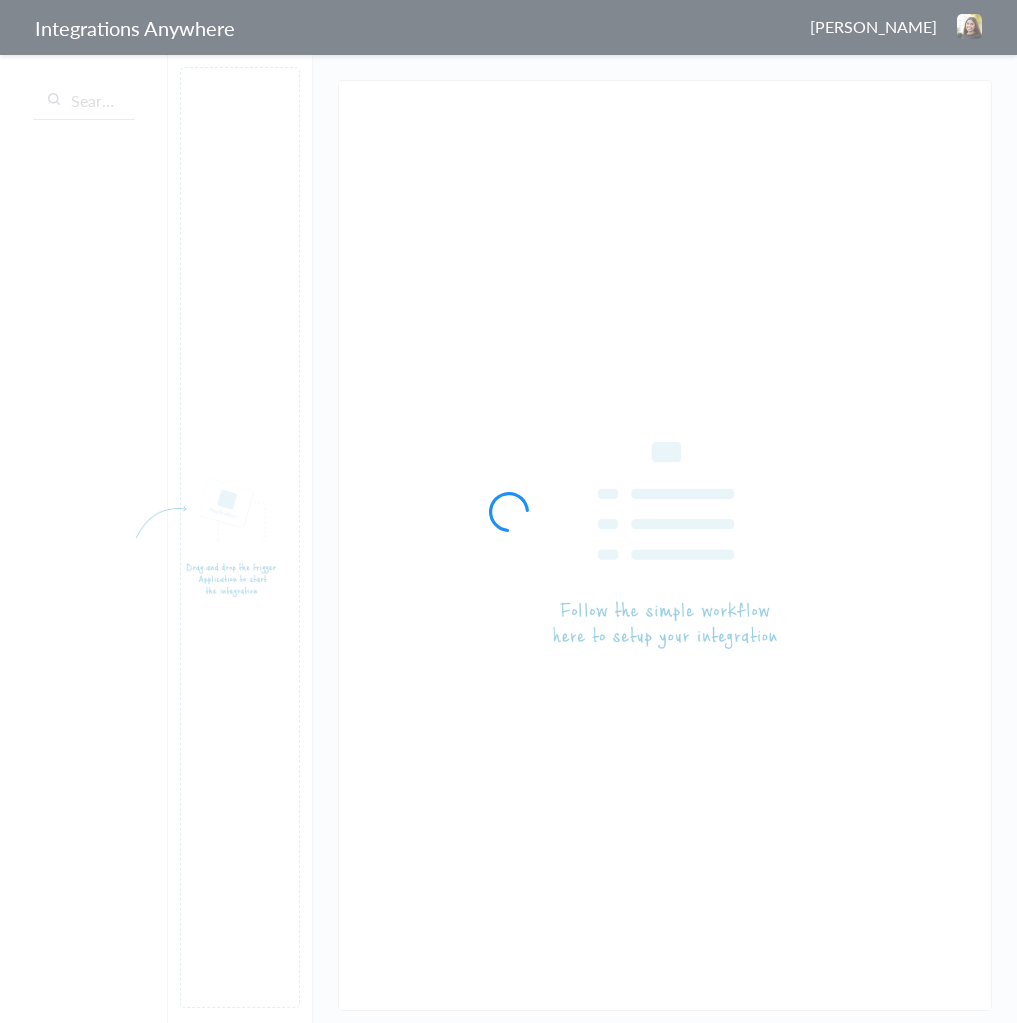 scroll, scrollTop: 0, scrollLeft: 0, axis: both 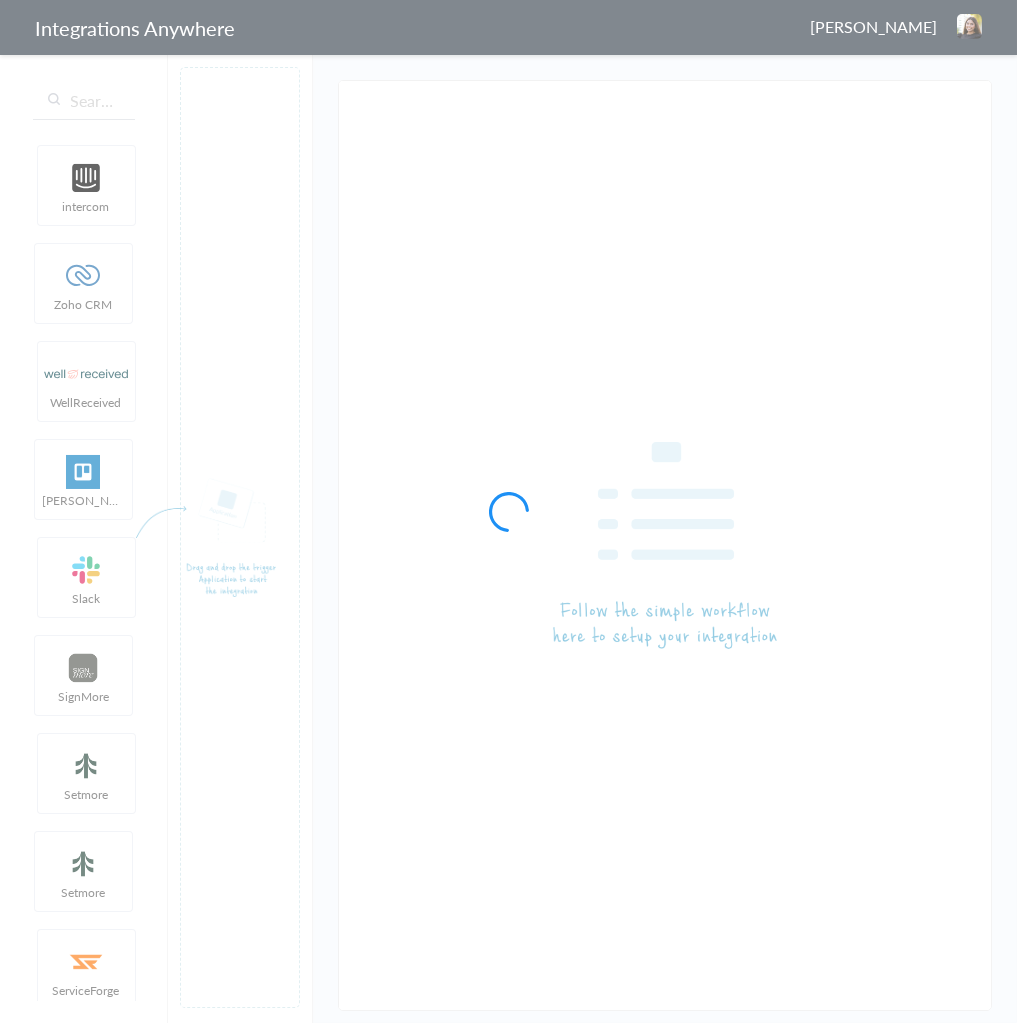 type on "AnswerConnect - Podio" 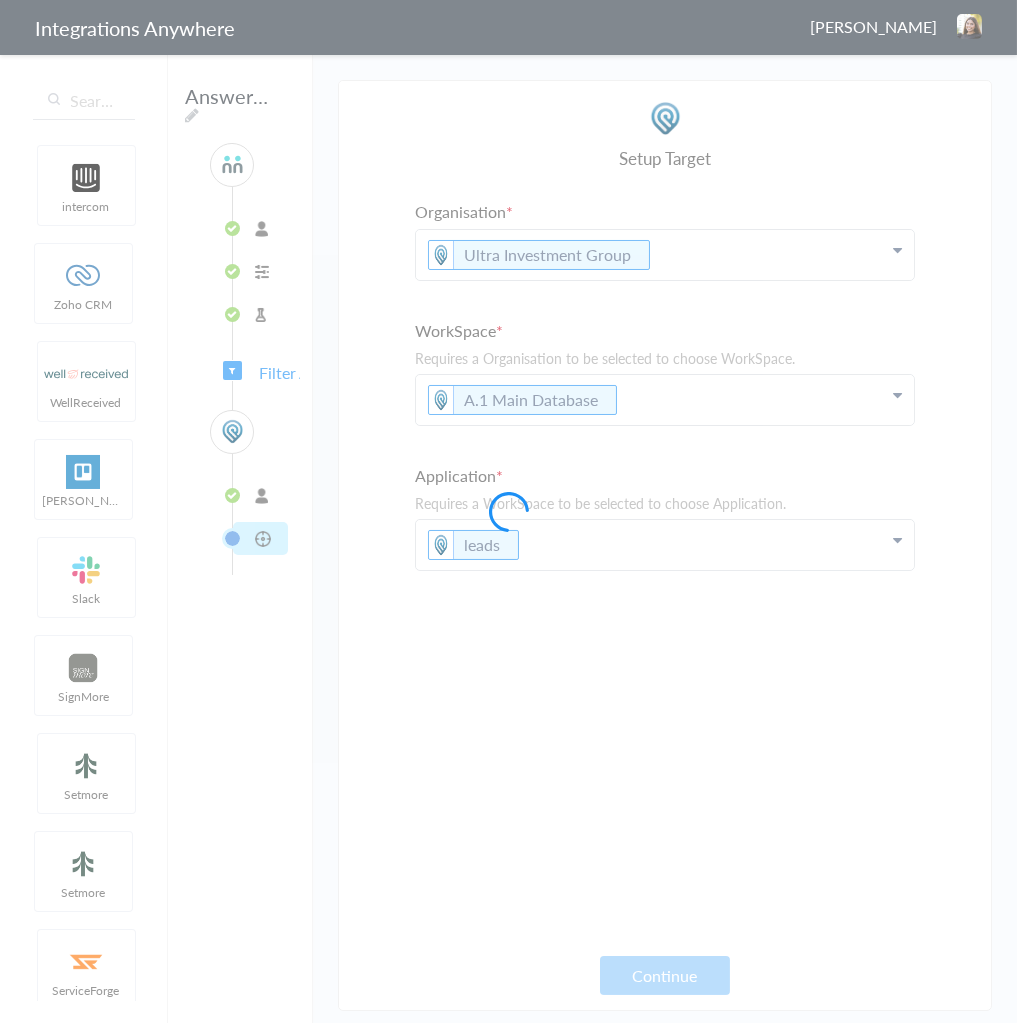 click at bounding box center [508, 511] 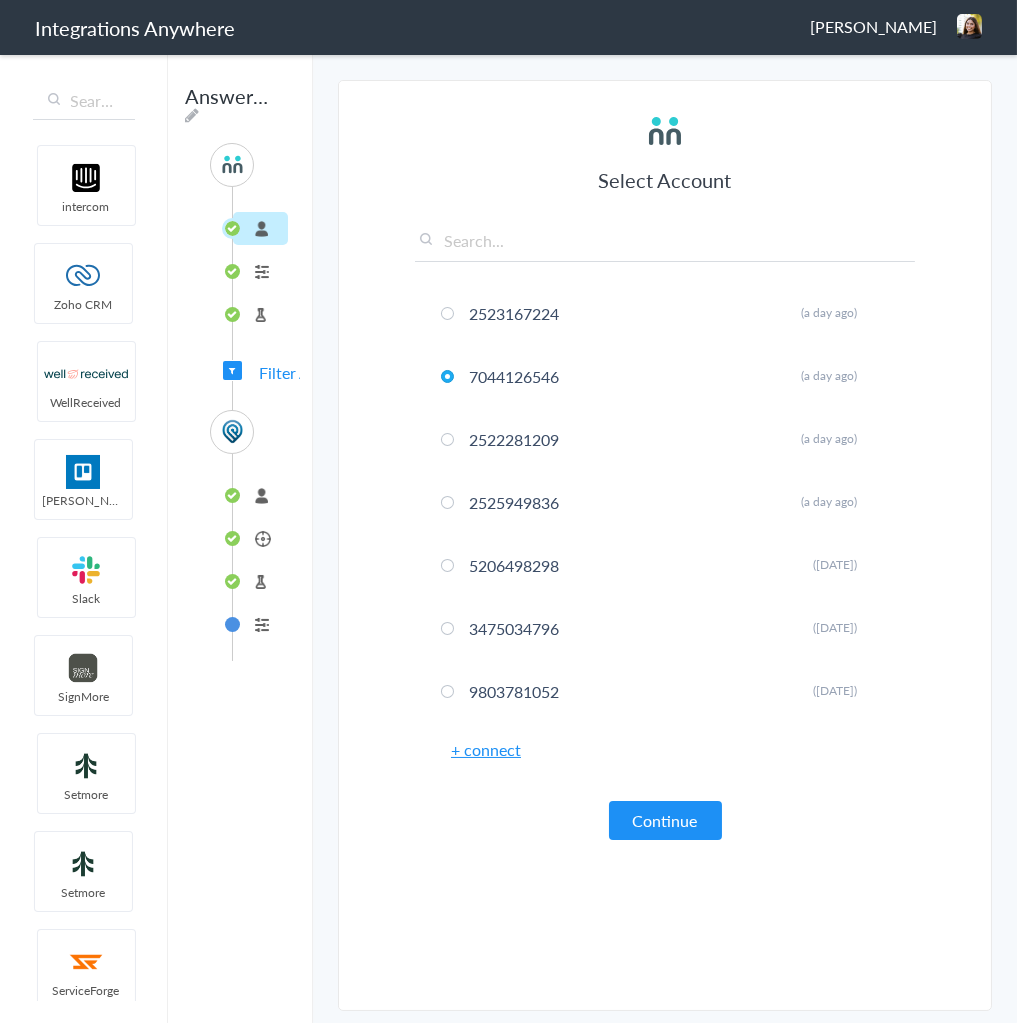 click on "Call Intake" at bounding box center (260, 271) 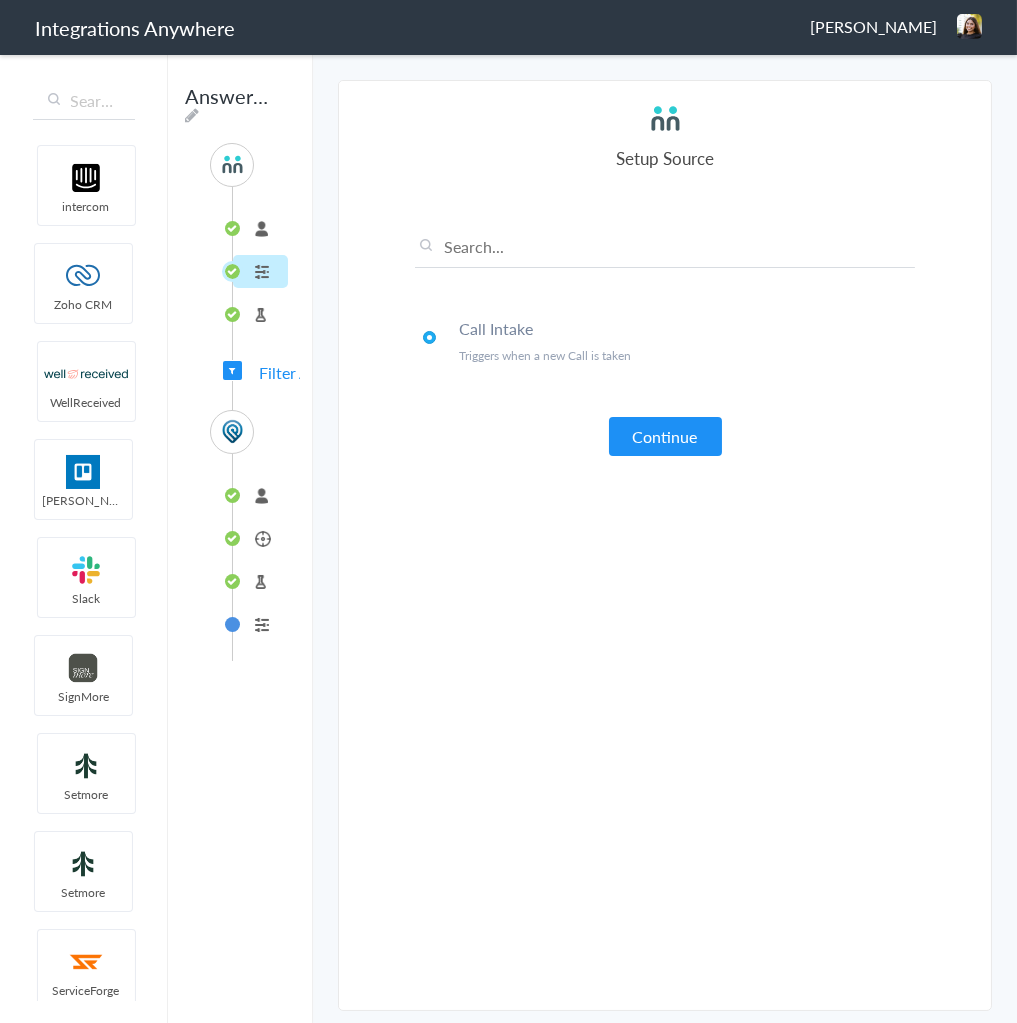 drag, startPoint x: 248, startPoint y: 289, endPoint x: 254, endPoint y: 302, distance: 14.3178215 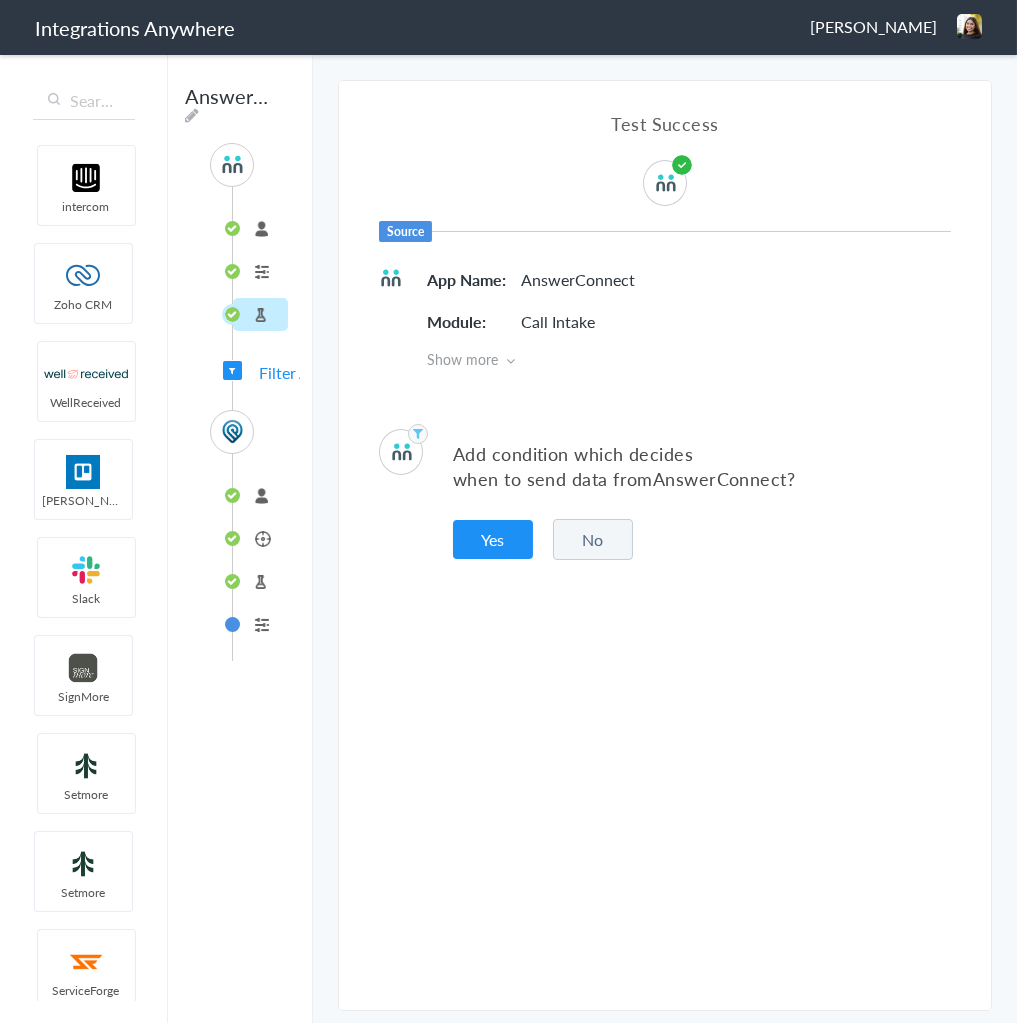 click on "connected" at bounding box center (260, 495) 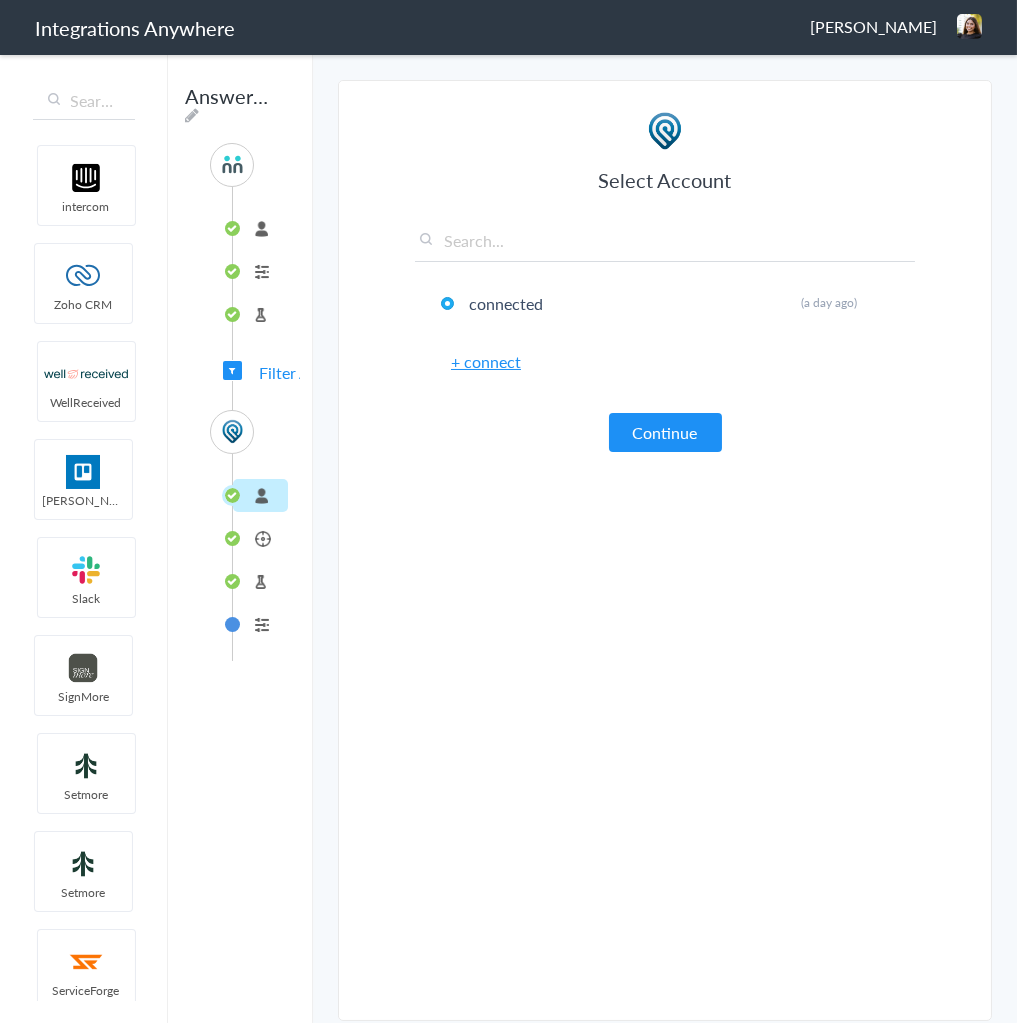 click on "Item" at bounding box center [260, 538] 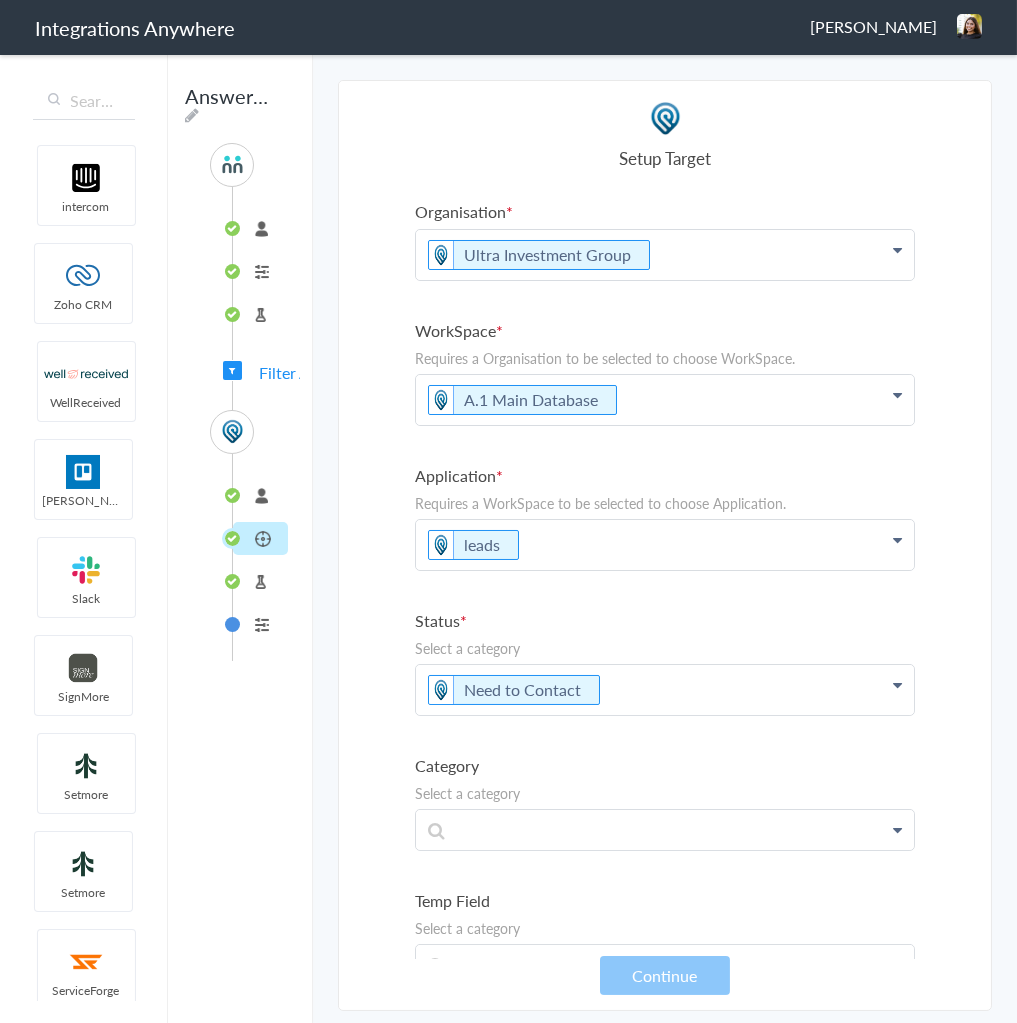 click on "connected" at bounding box center (260, 495) 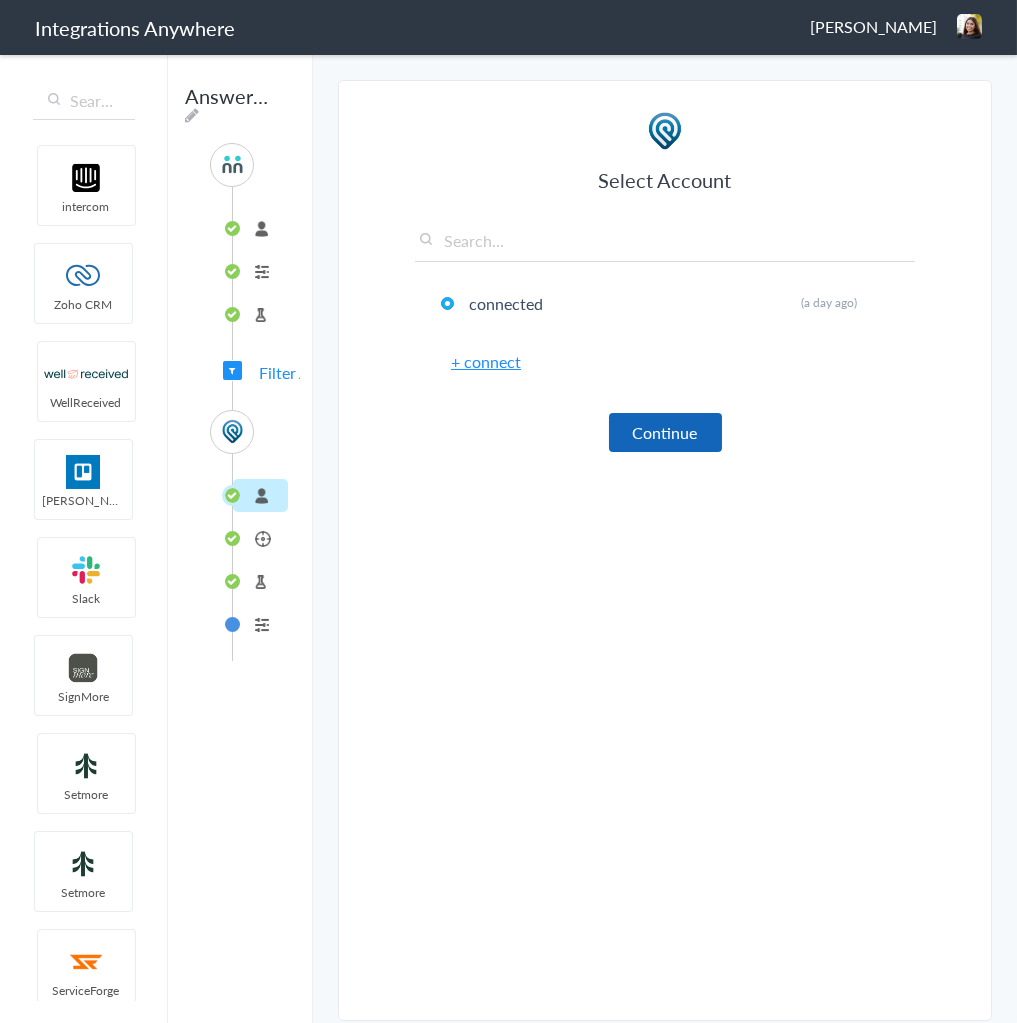 click on "Continue" at bounding box center [665, 432] 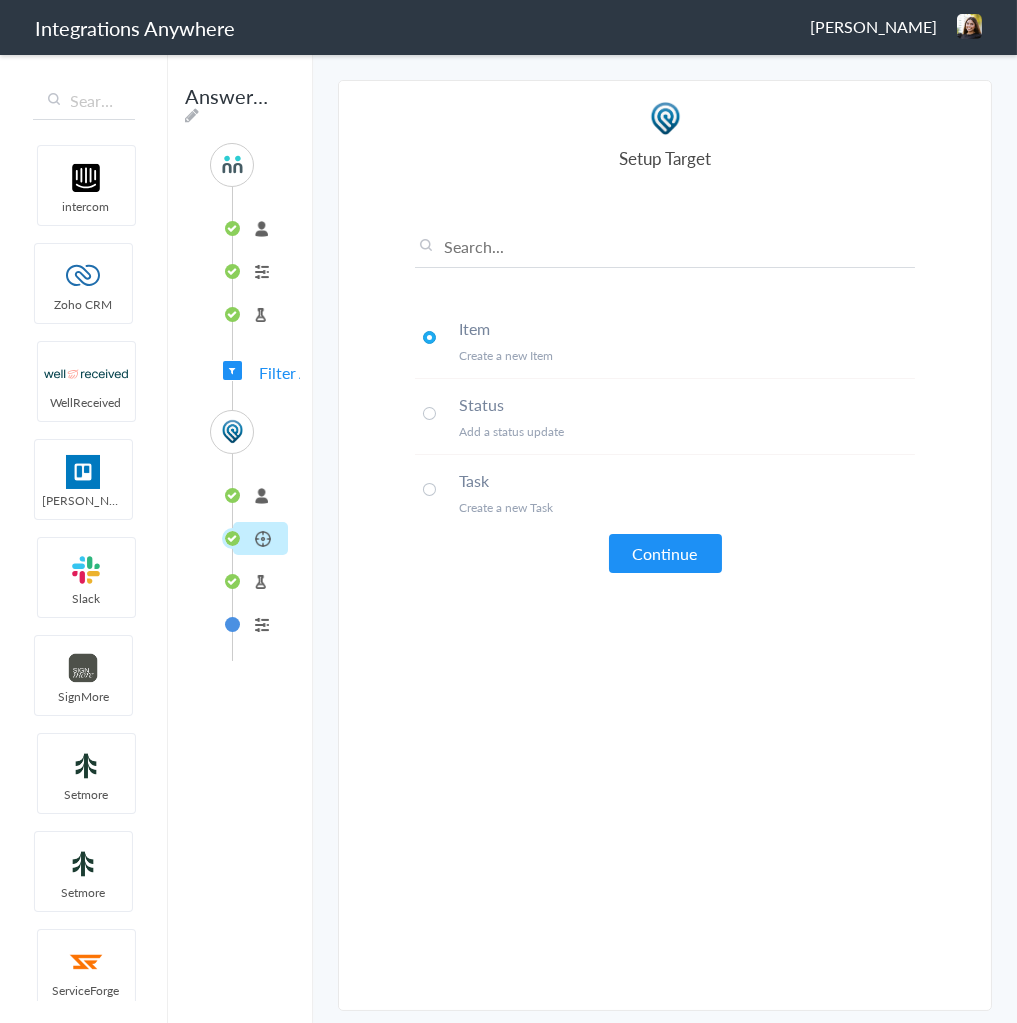 click on "Test Target" at bounding box center (260, 581) 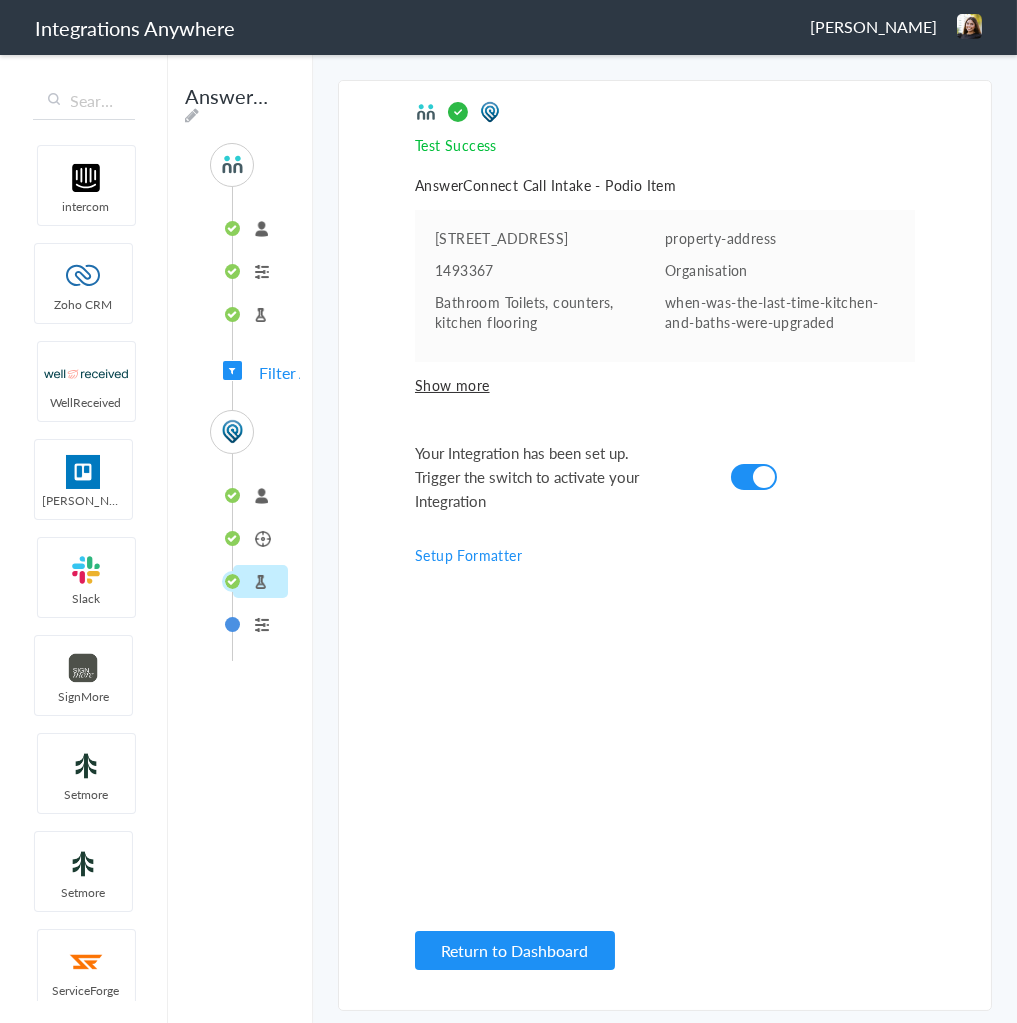 click on "Test Target" at bounding box center (260, 581) 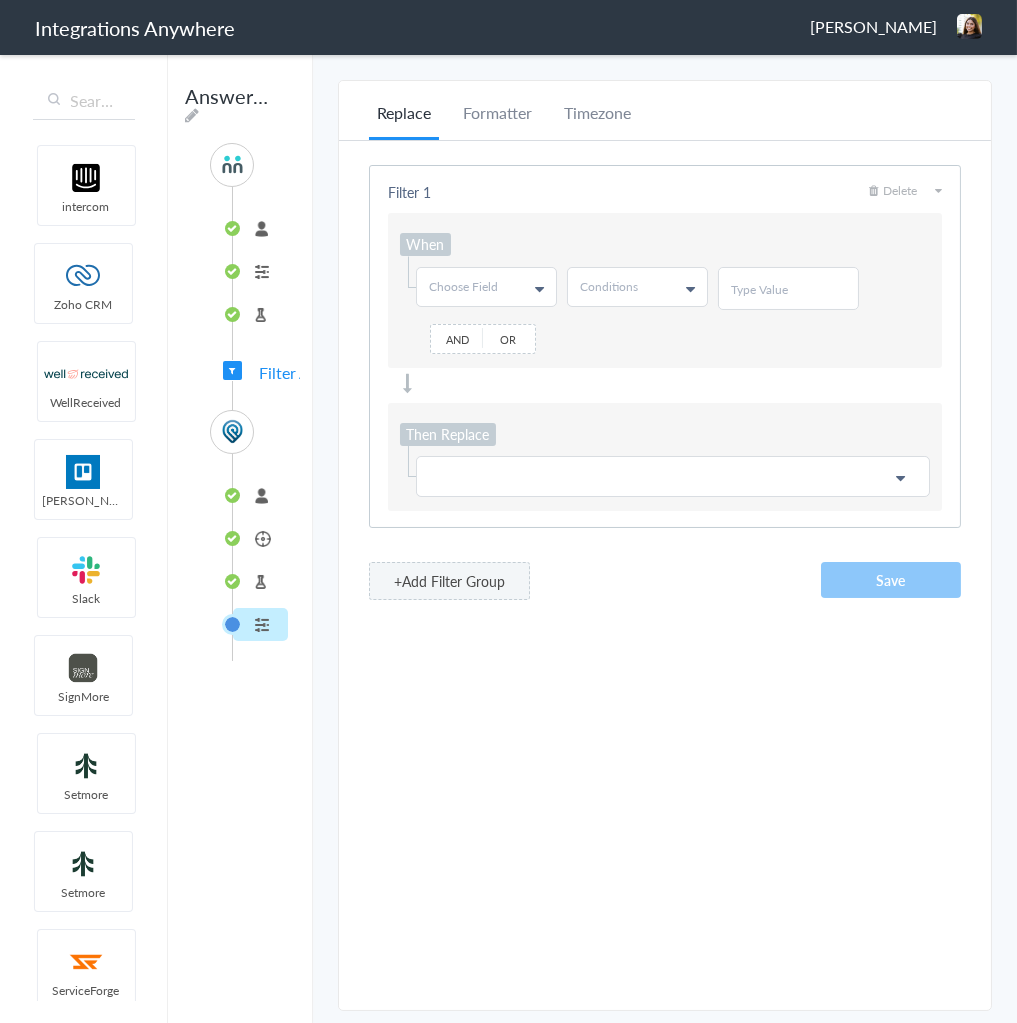 click on "Test Target" at bounding box center [260, 581] 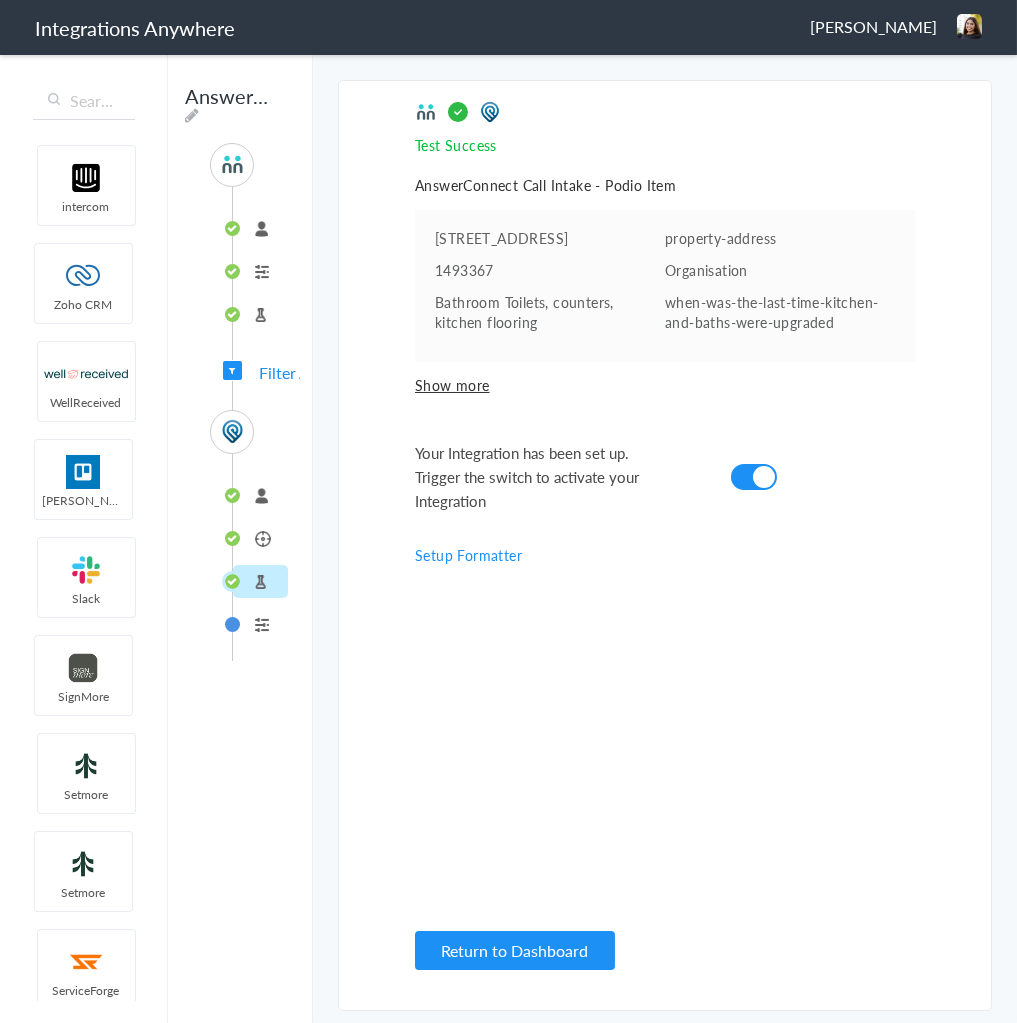 click on "Item" at bounding box center [260, 538] 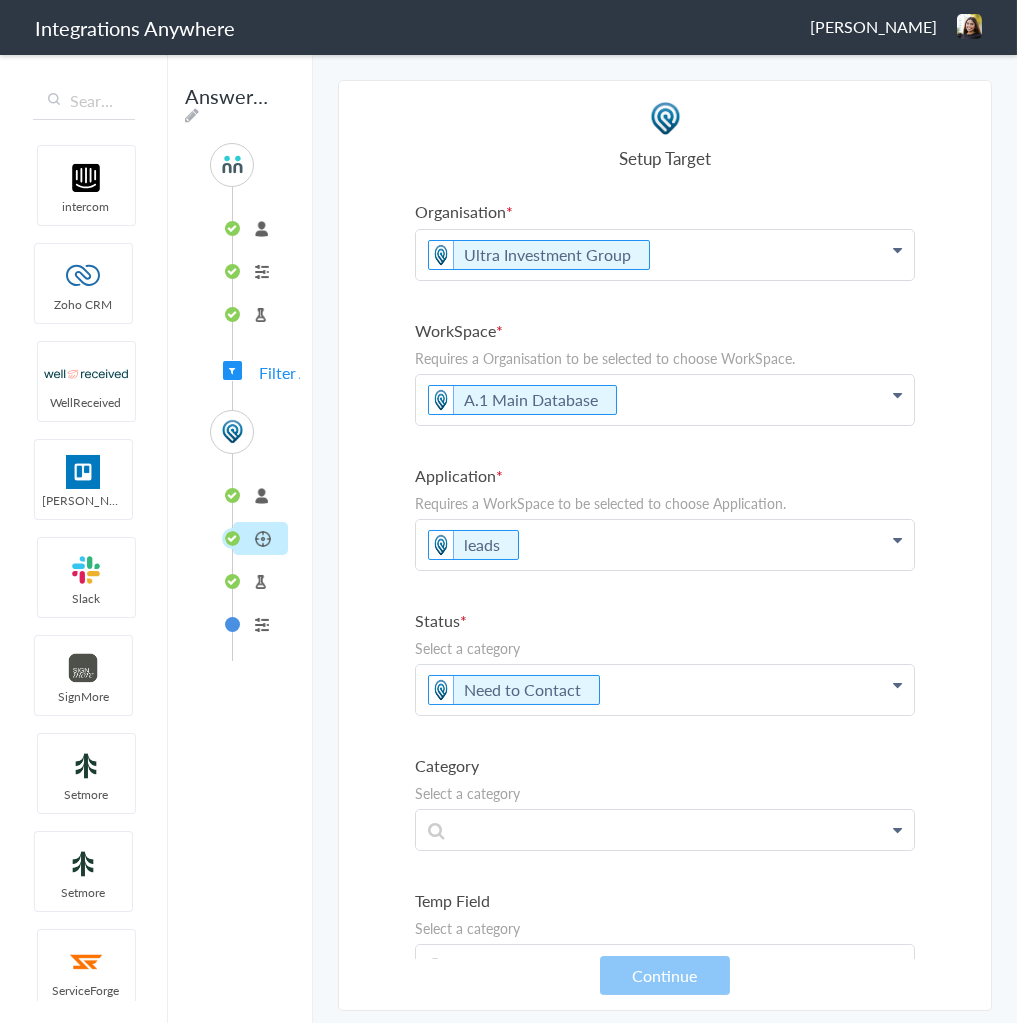 click on "connected Item Test Target Formatter" at bounding box center (251, 557) 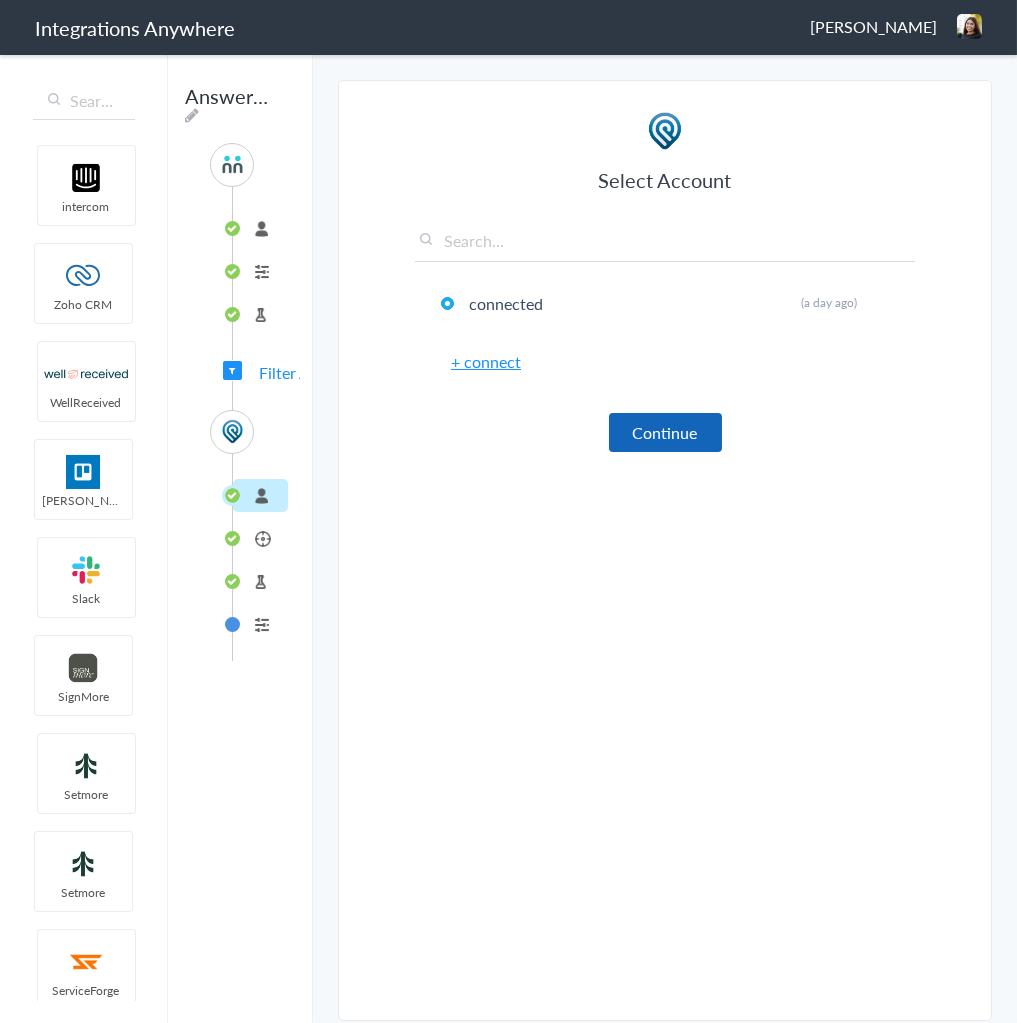 click on "Continue" at bounding box center [665, 432] 